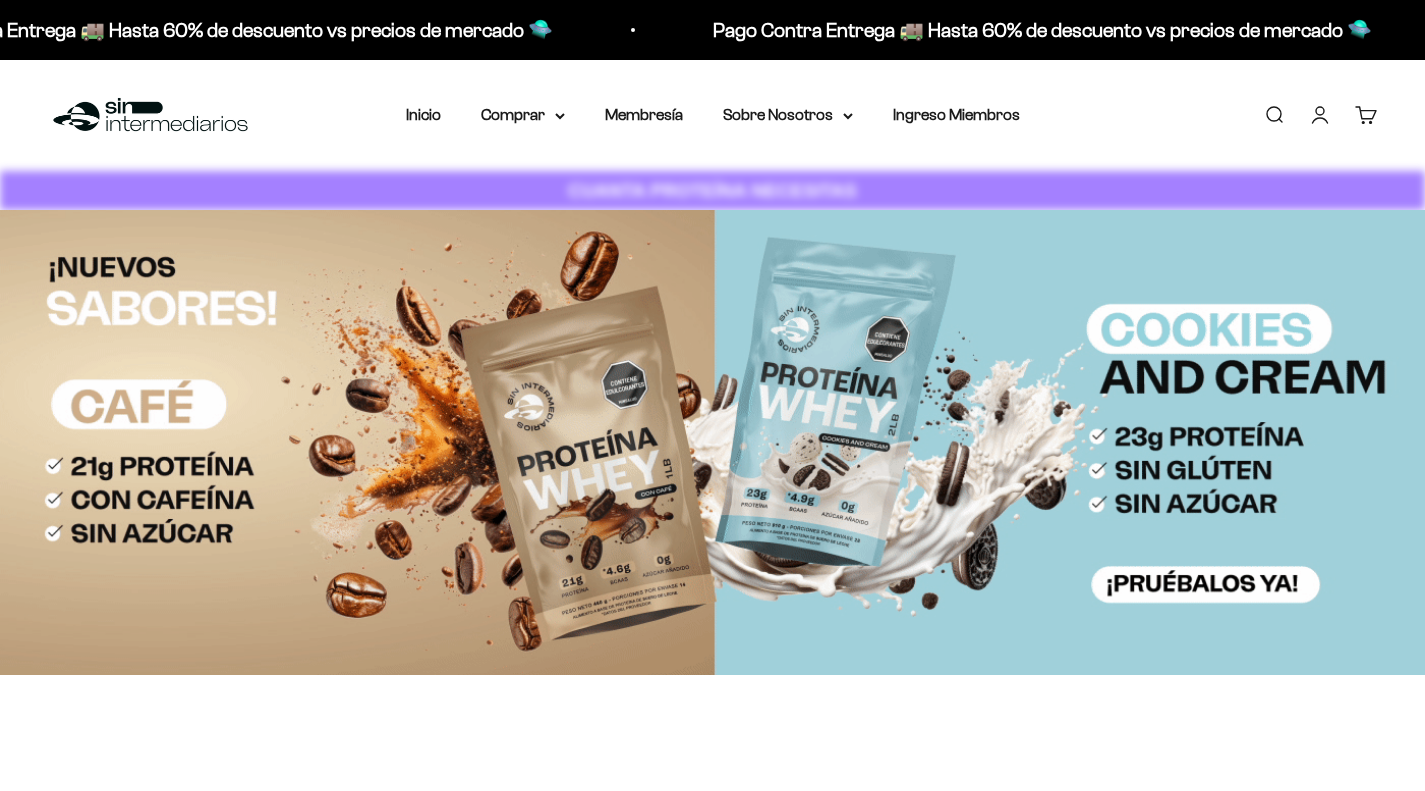 scroll, scrollTop: 0, scrollLeft: 0, axis: both 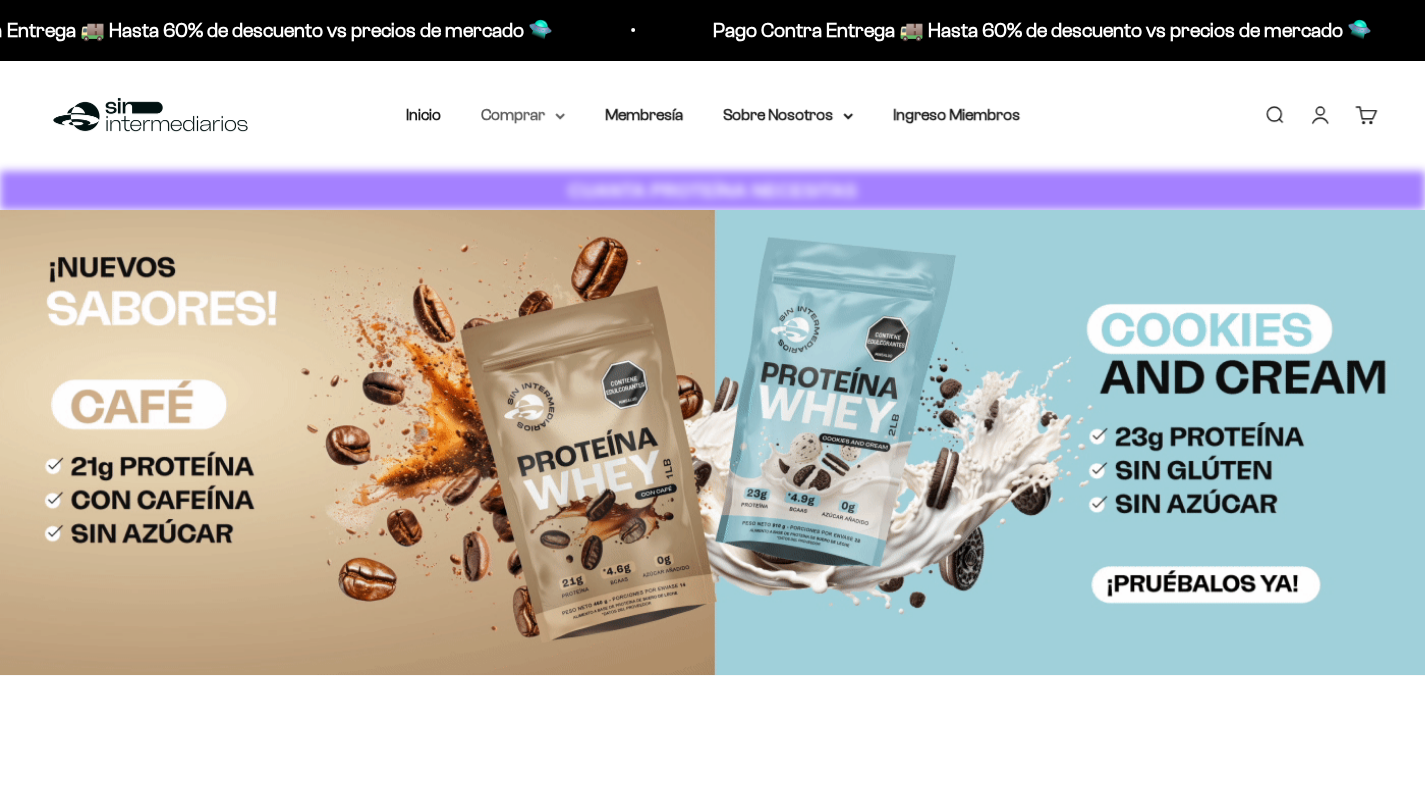 click on "Comprar" at bounding box center (523, 115) 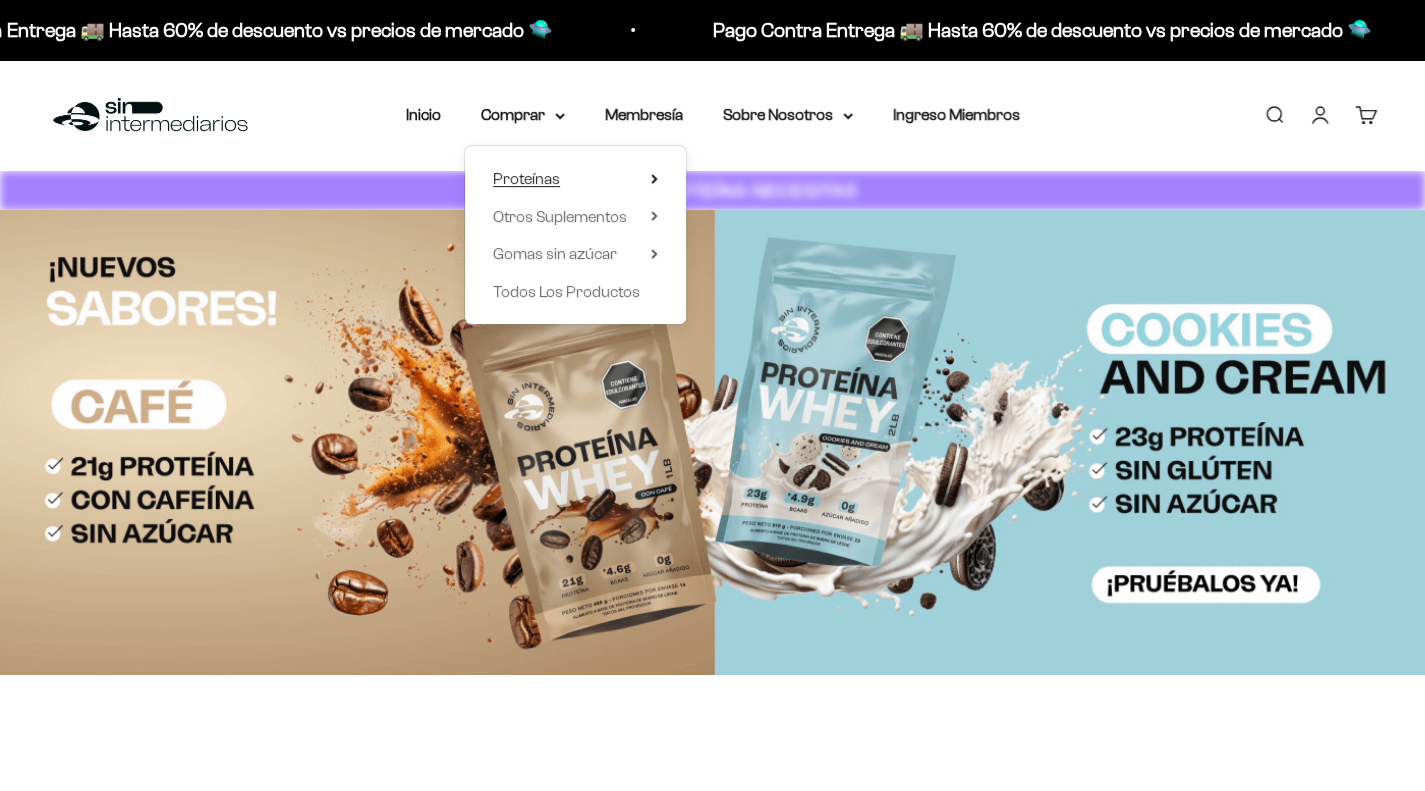 click on "Proteínas" at bounding box center (575, 179) 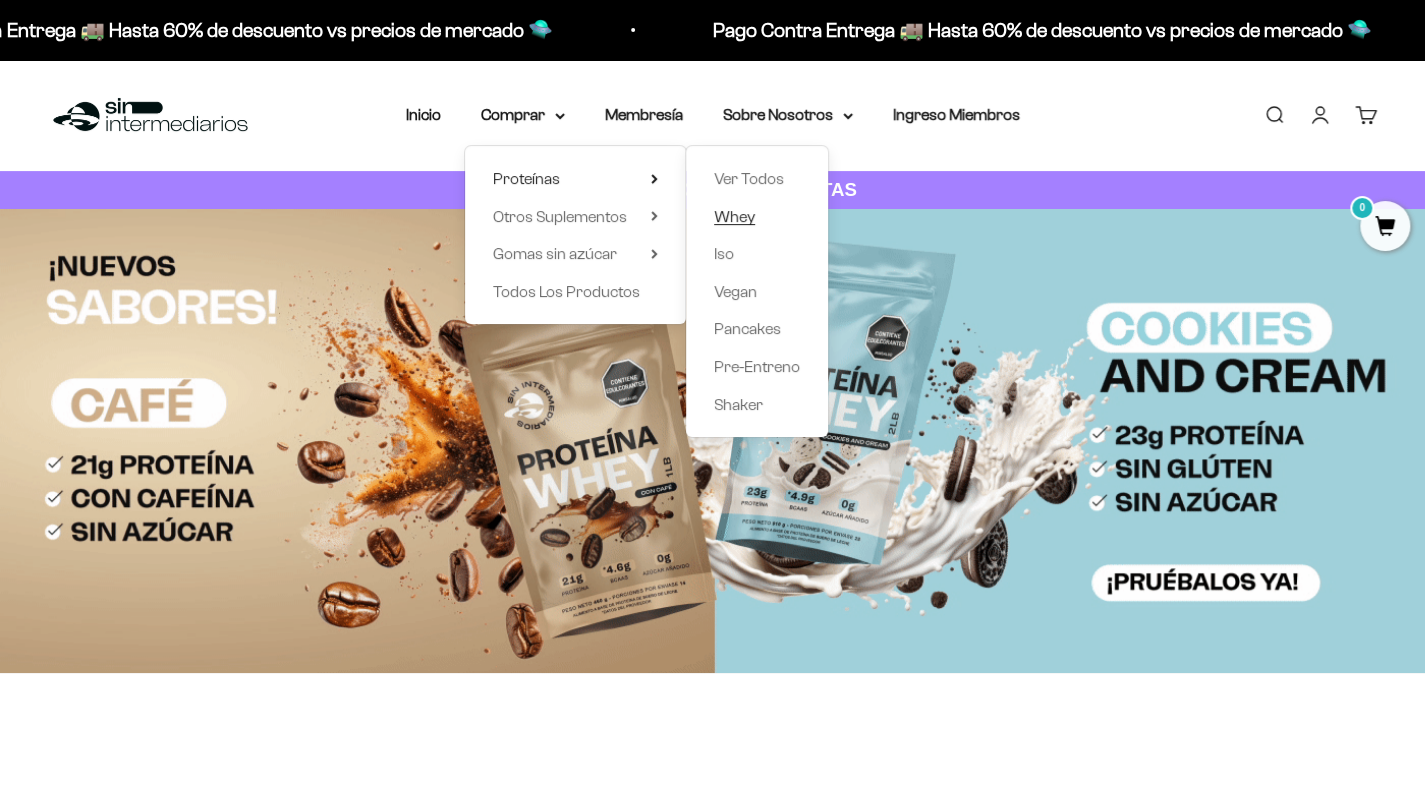 click on "Whey" at bounding box center [734, 216] 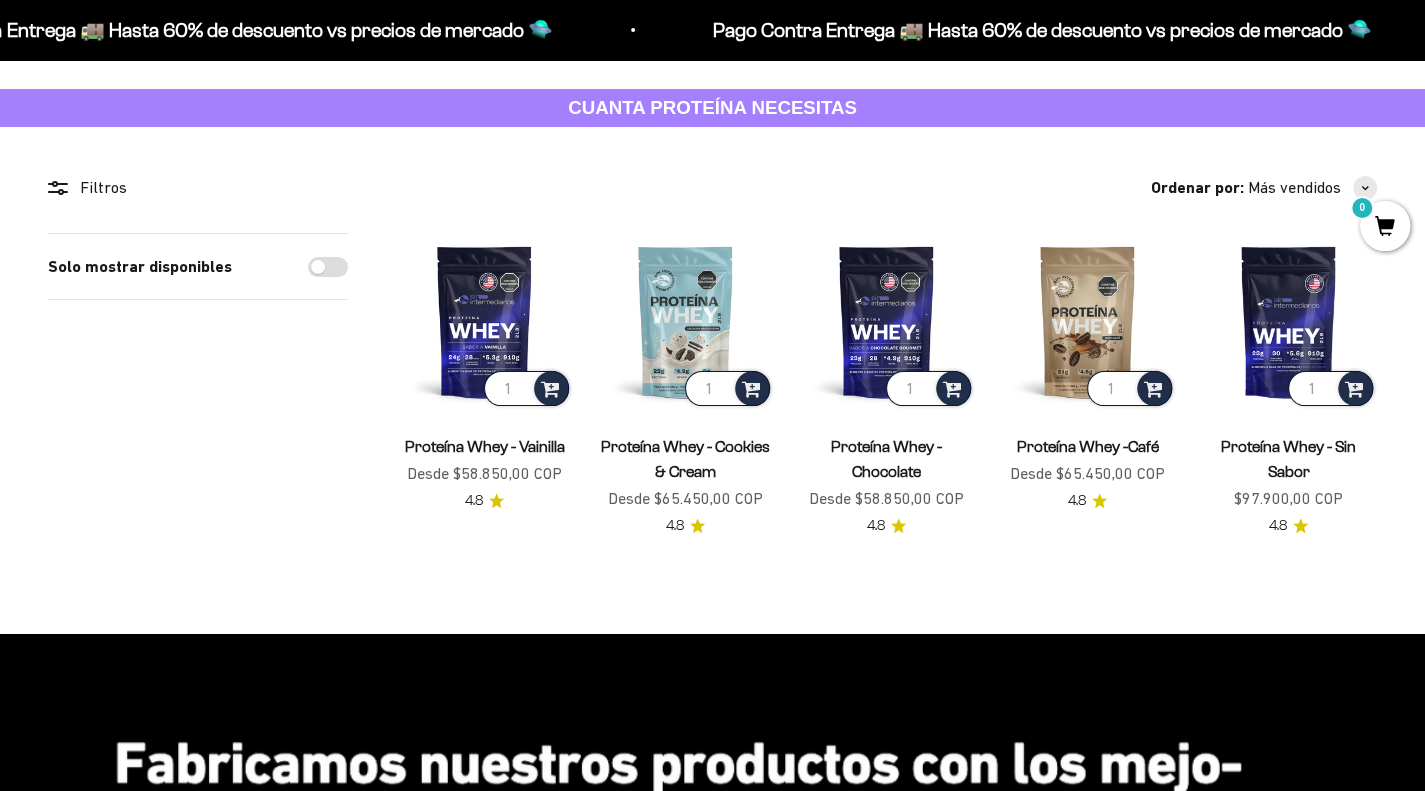 scroll, scrollTop: 20, scrollLeft: 0, axis: vertical 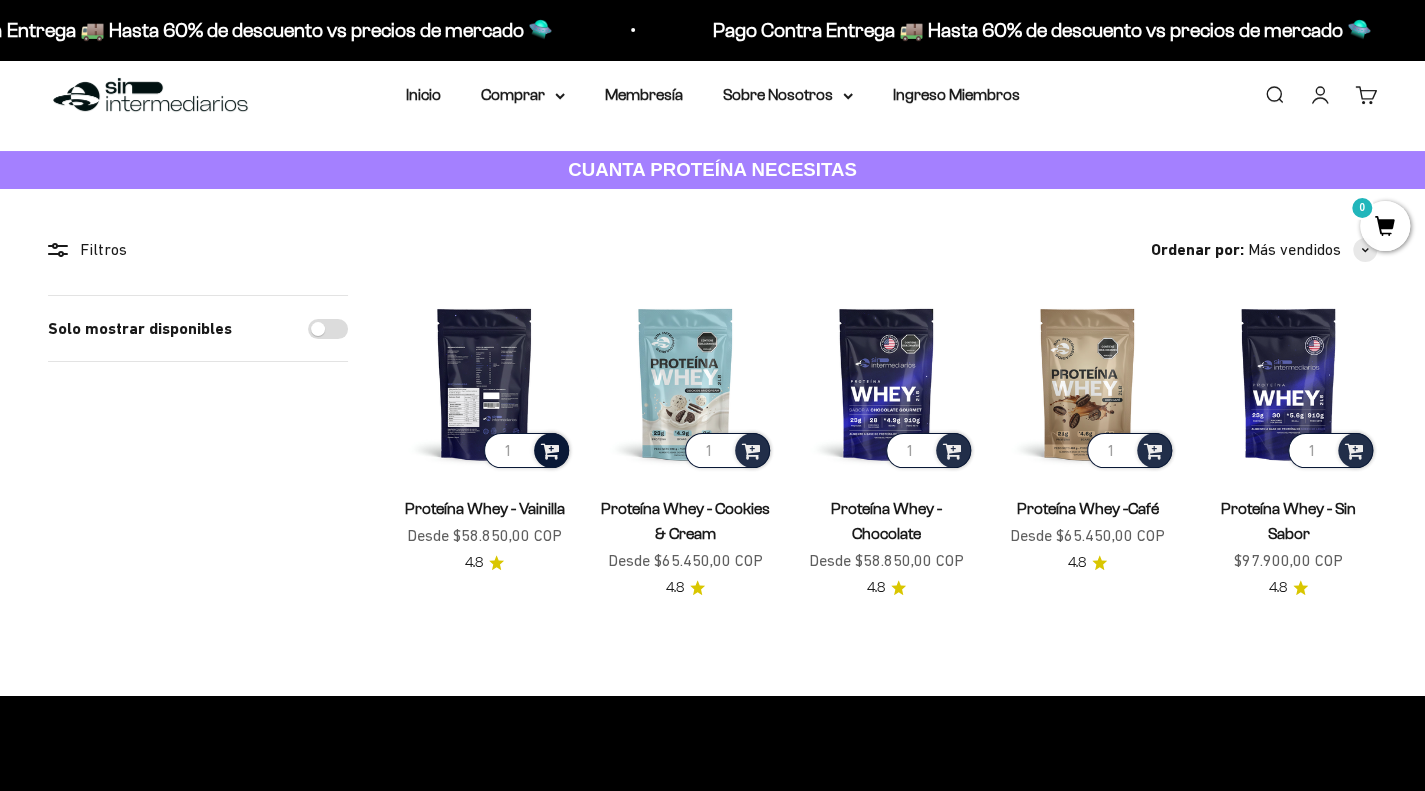 click at bounding box center [550, 449] 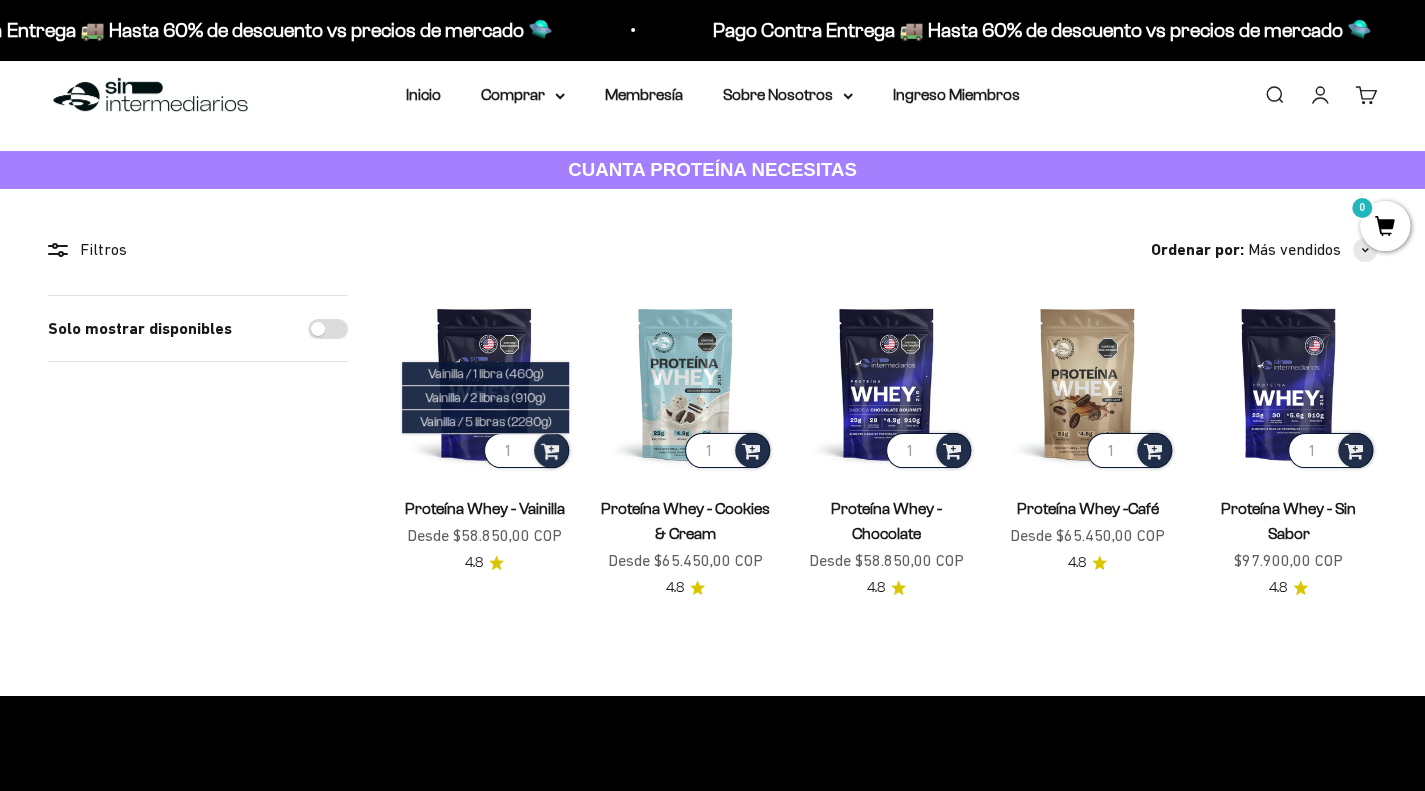 click on "Precio de oferta Desde $65.450,00 COP" at bounding box center [685, 561] 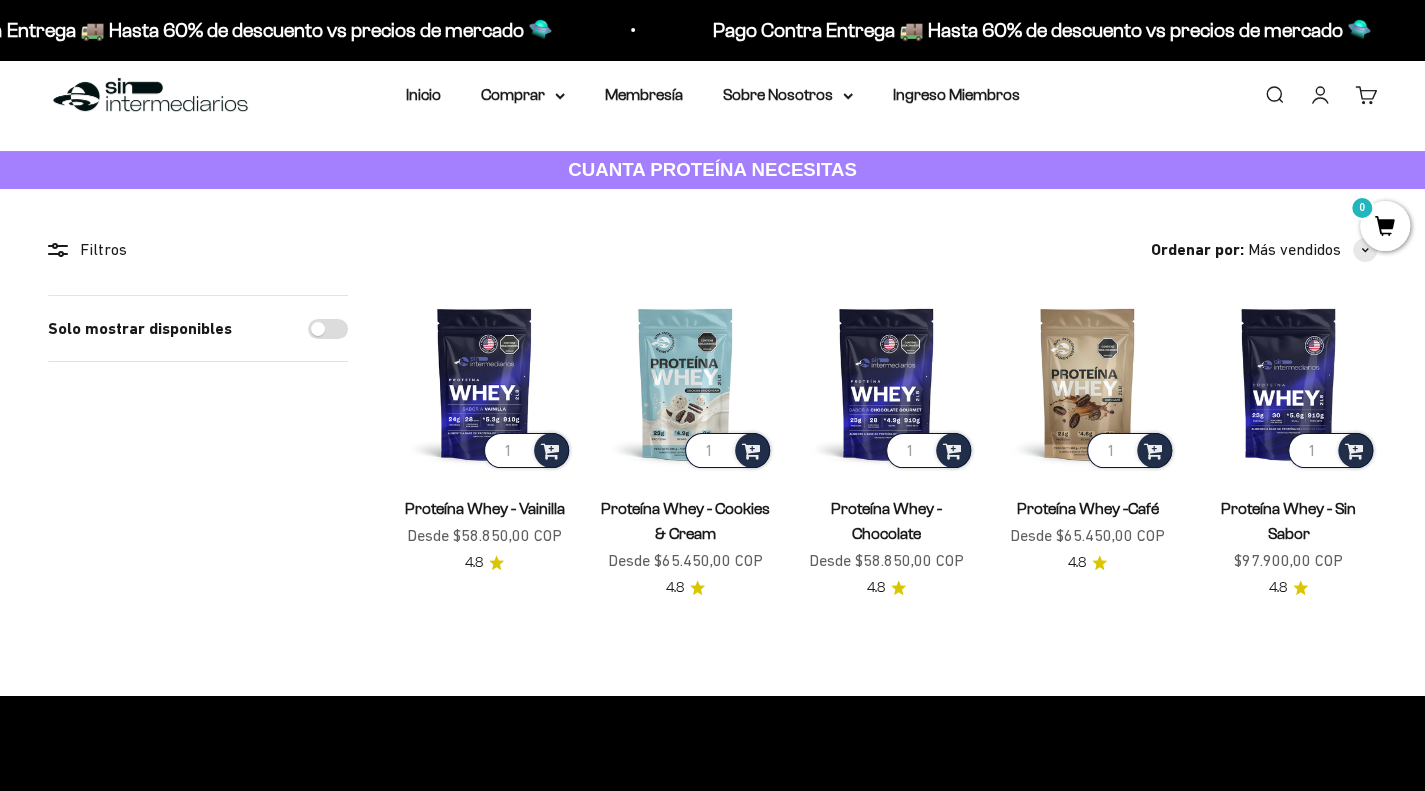 click on "Proteína Whey - Vainilla" at bounding box center (485, 508) 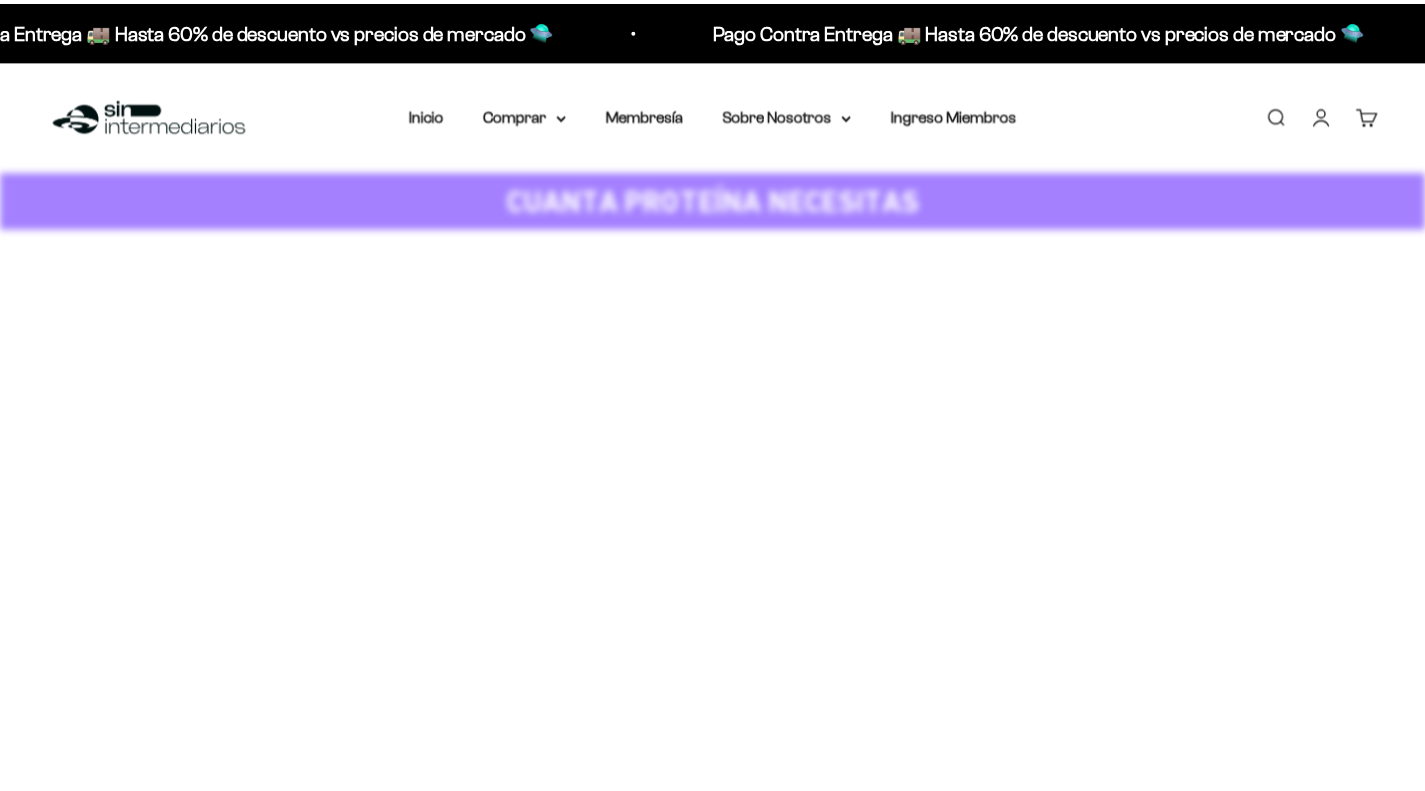 scroll, scrollTop: 1, scrollLeft: 0, axis: vertical 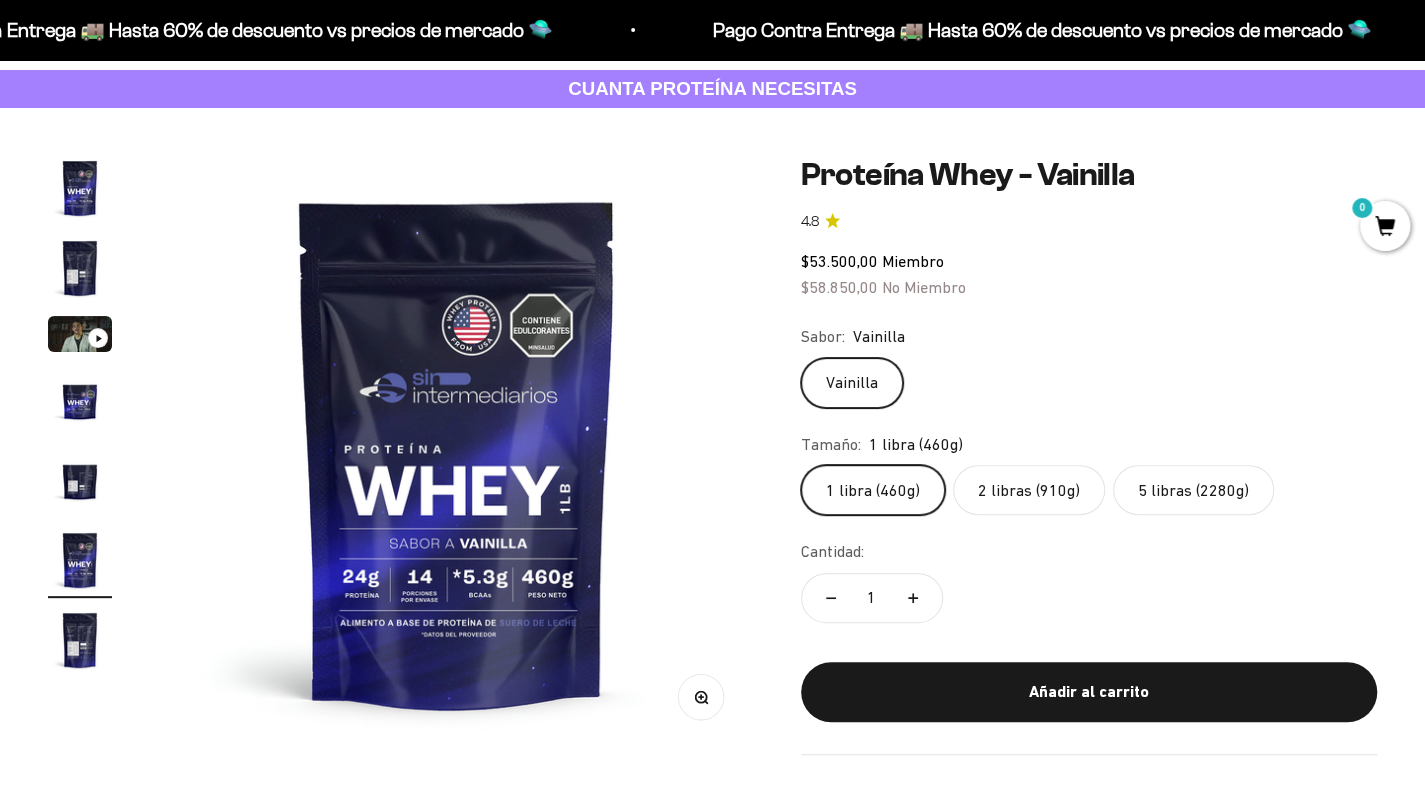 click on "2 libras (910g)" 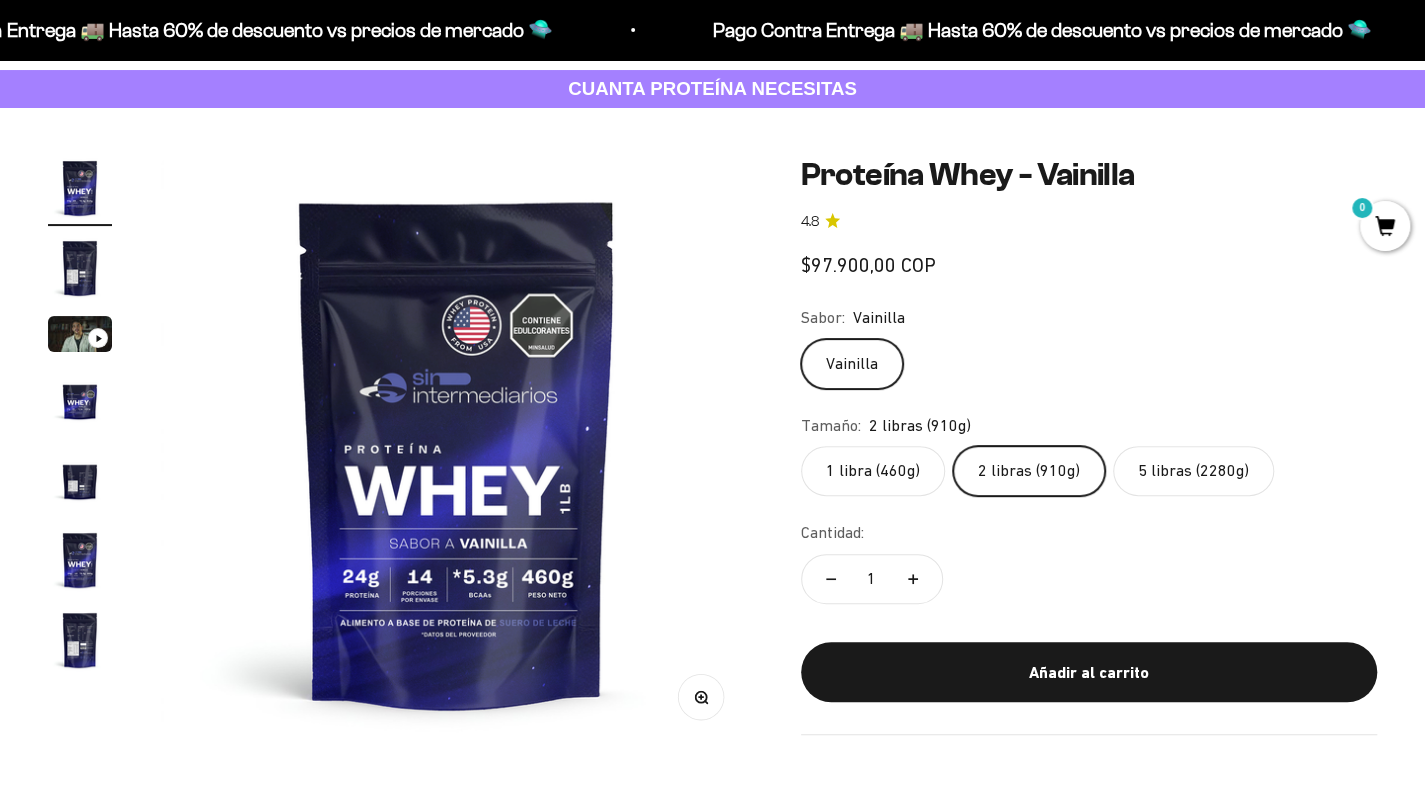 scroll, scrollTop: 0, scrollLeft: 0, axis: both 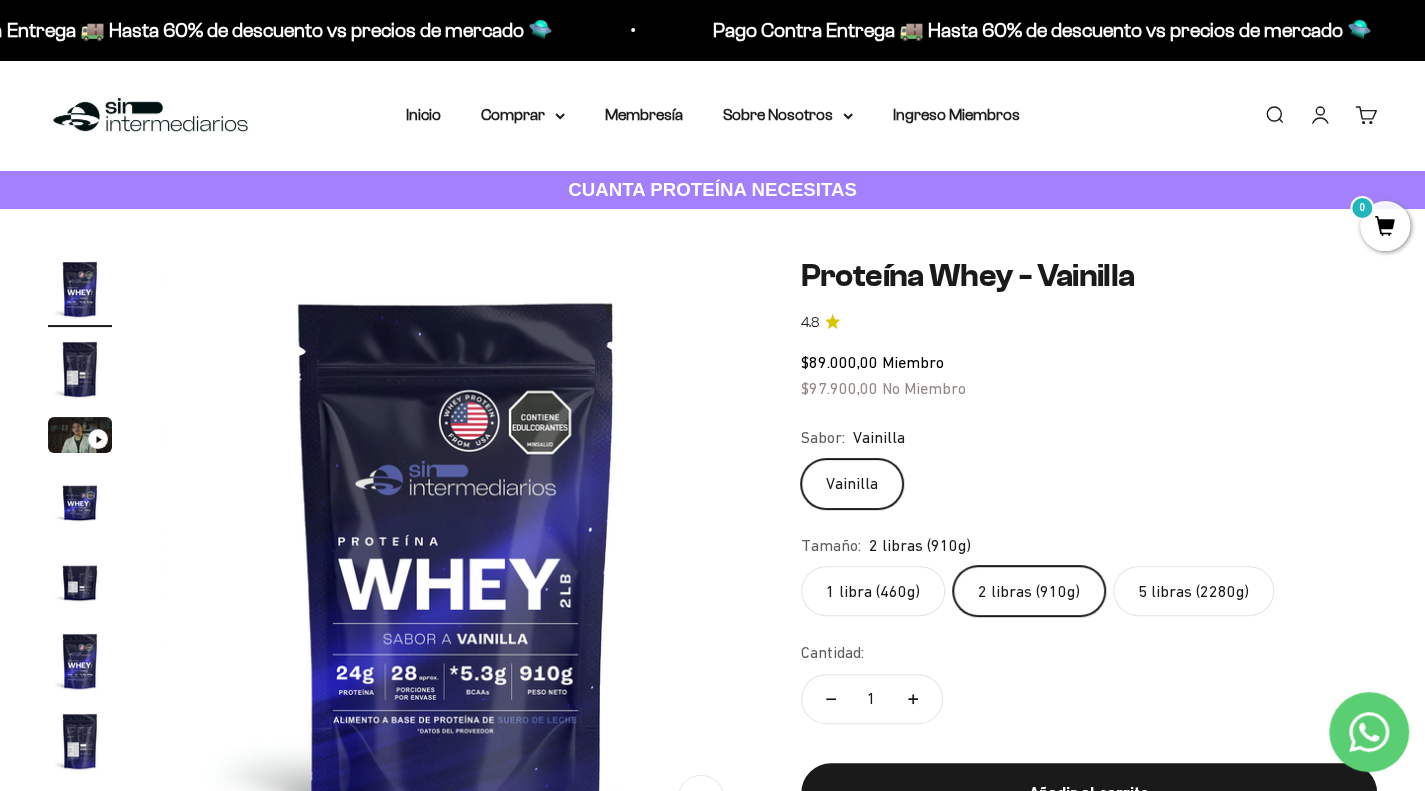 click on "Iniciar sesión" at bounding box center (1320, 115) 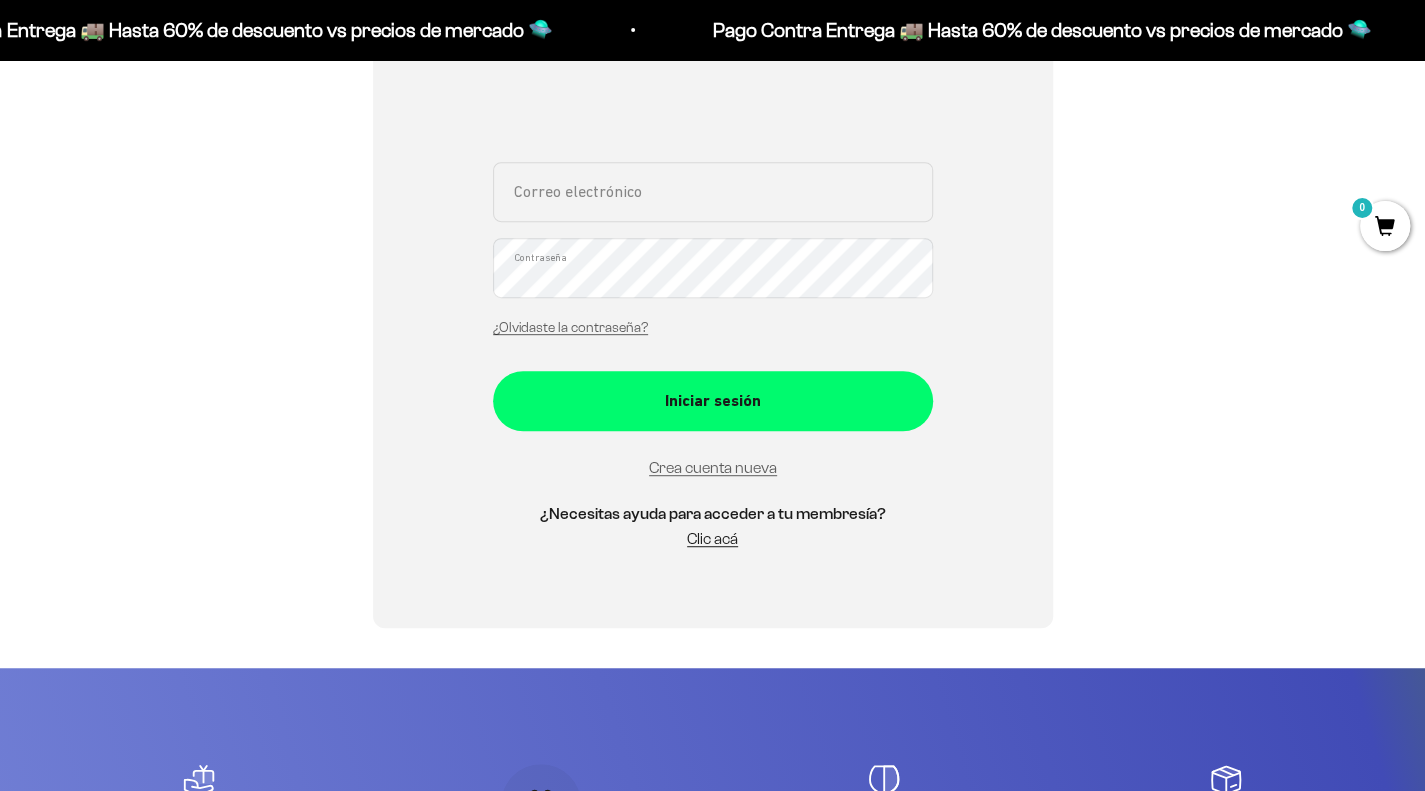 scroll, scrollTop: 426, scrollLeft: 0, axis: vertical 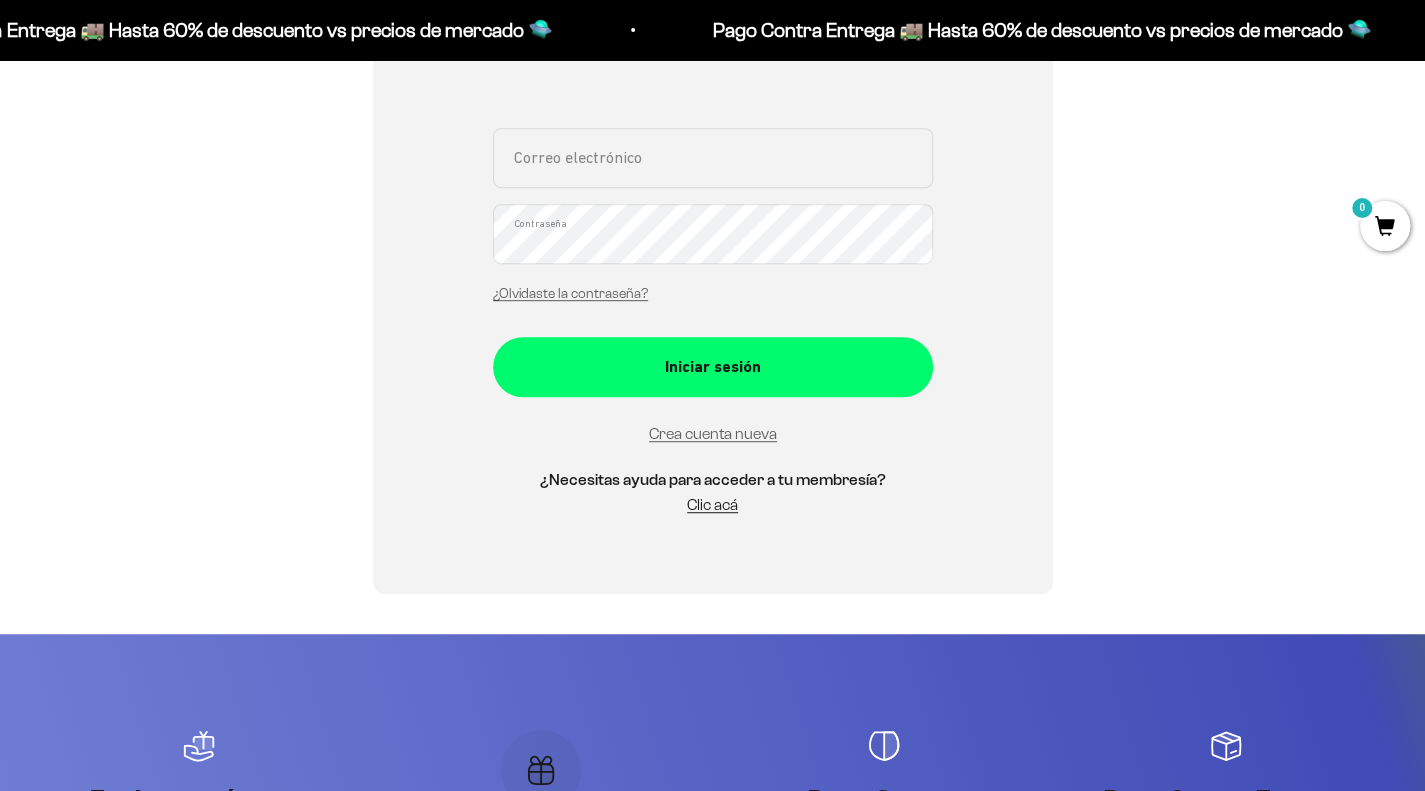 click on "Correo electrónico" at bounding box center [713, 158] 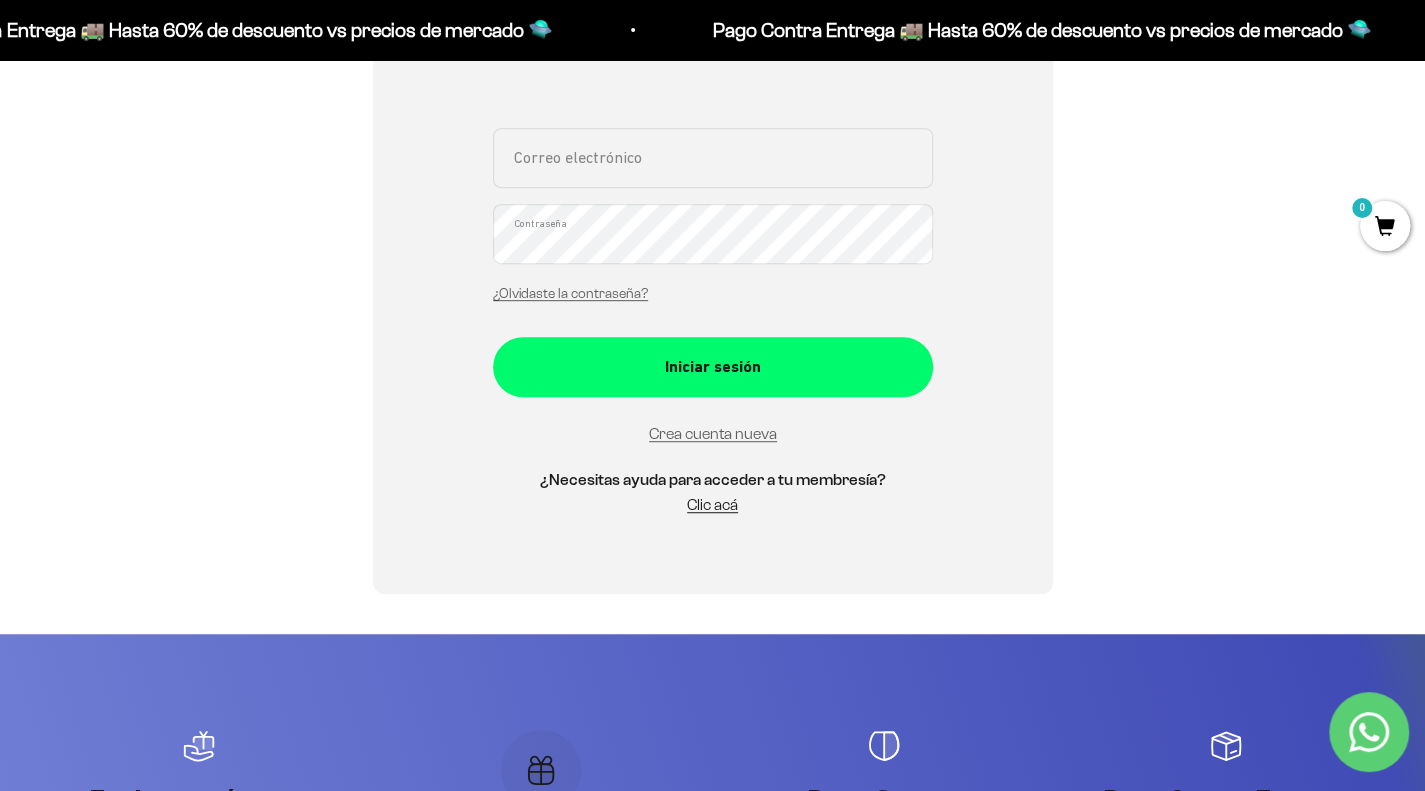 scroll, scrollTop: 309, scrollLeft: 0, axis: vertical 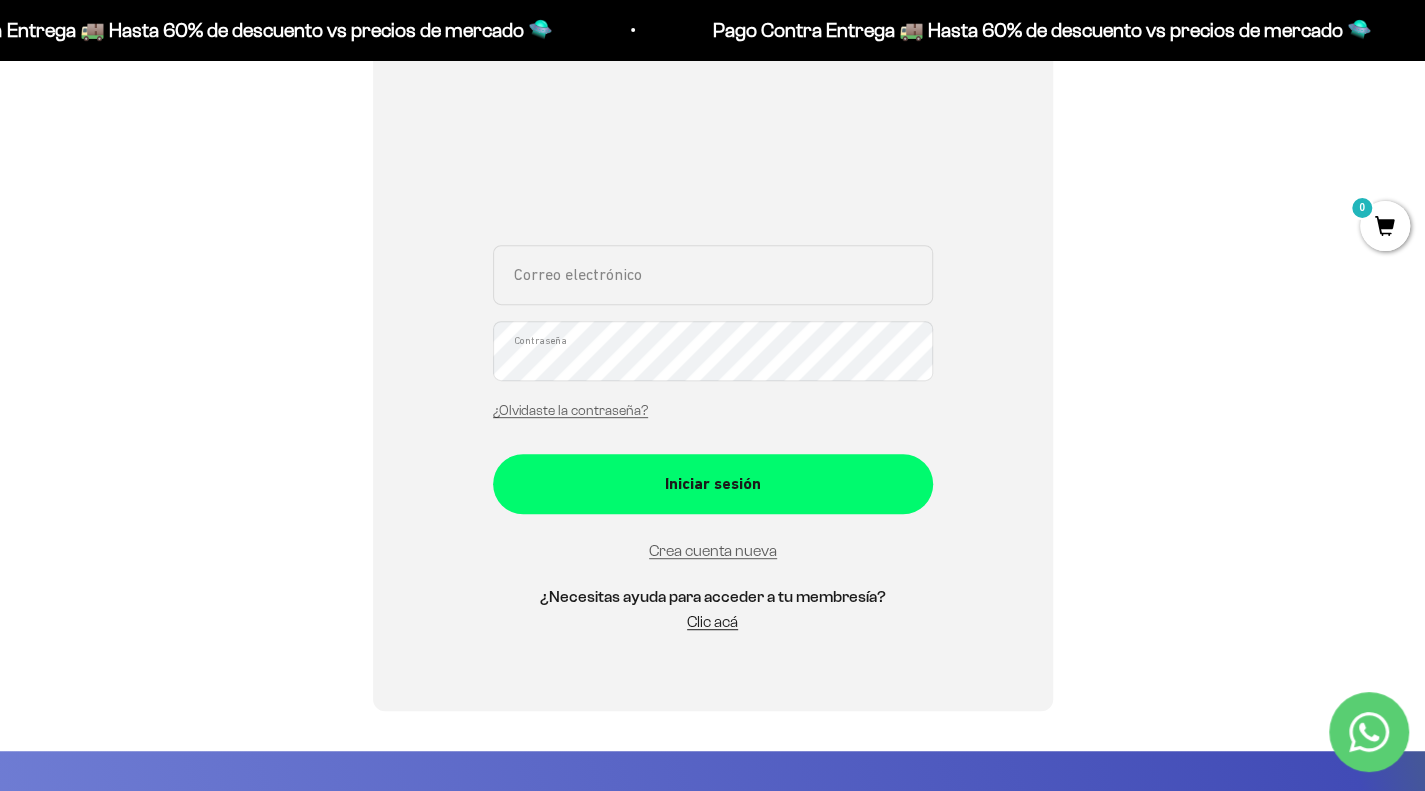 click on "Correo electrónico" at bounding box center (713, 275) 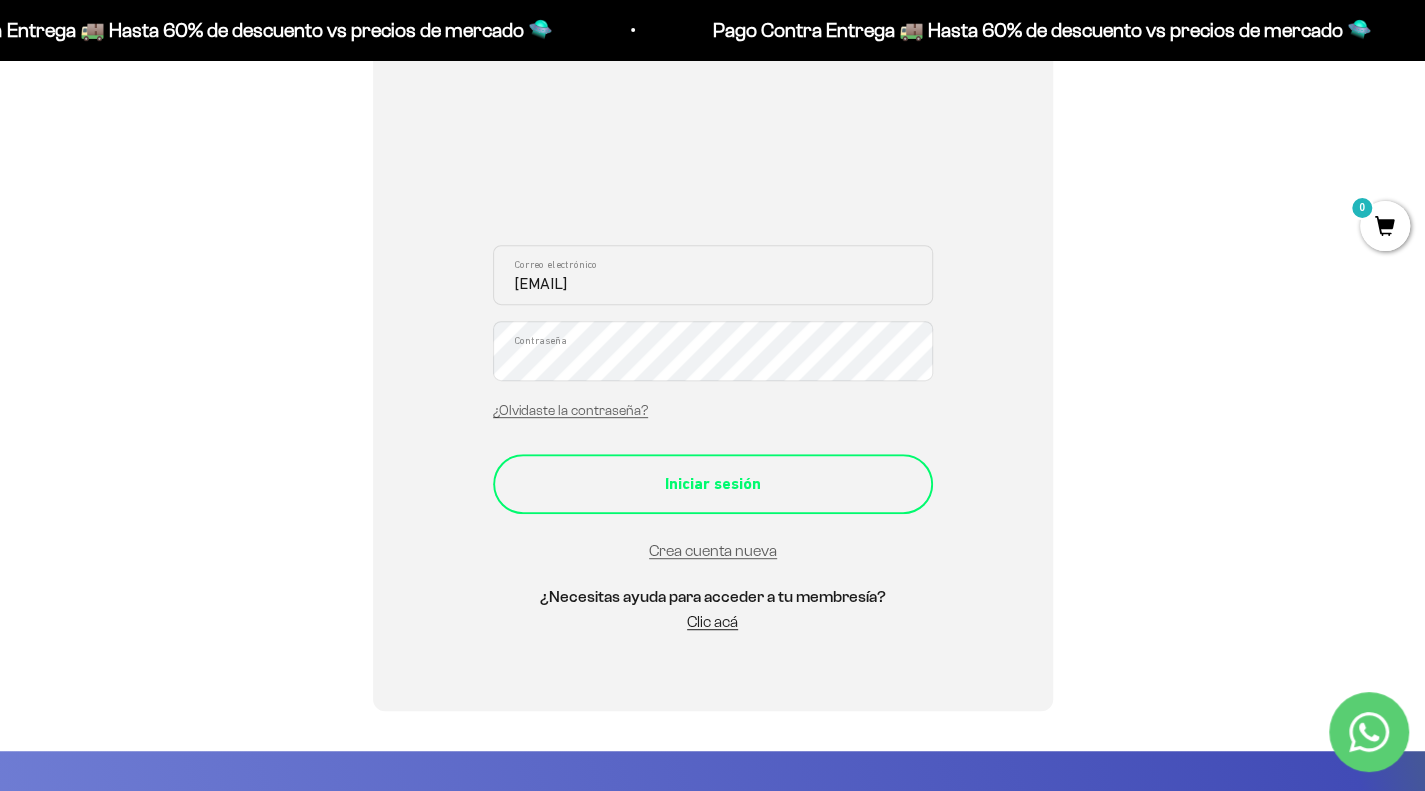 click on "Iniciar sesión" at bounding box center [713, 484] 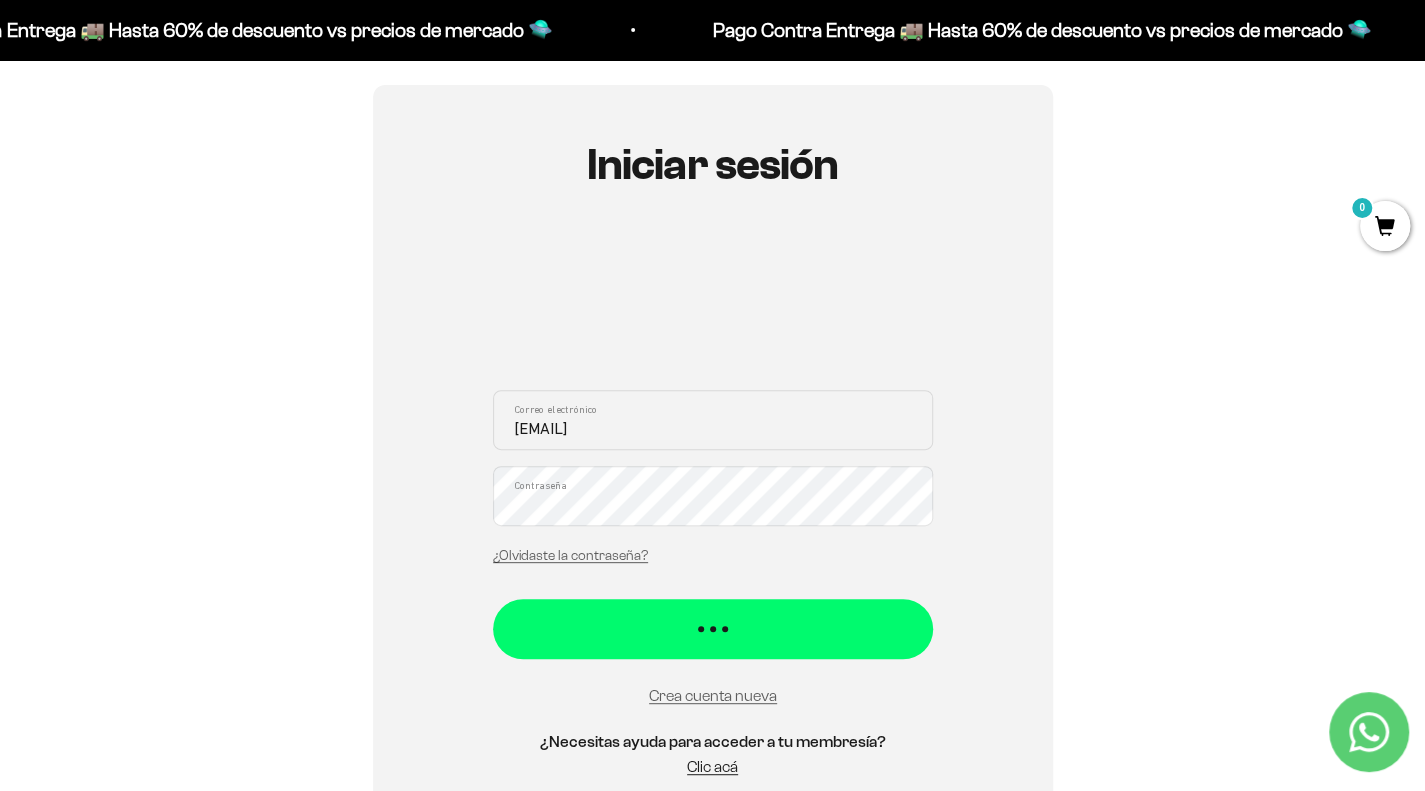 scroll, scrollTop: 161, scrollLeft: 0, axis: vertical 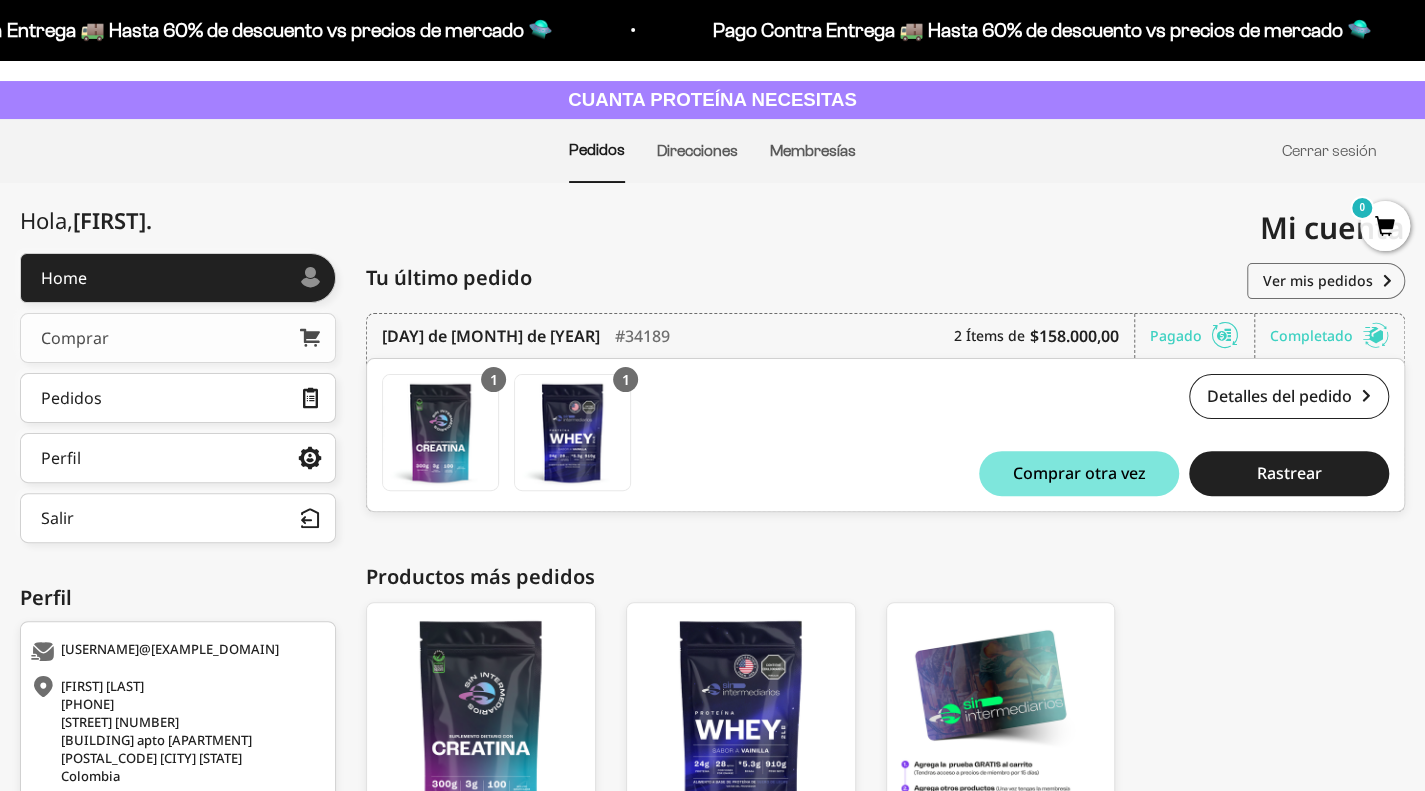 click on "Comprar" at bounding box center [178, 338] 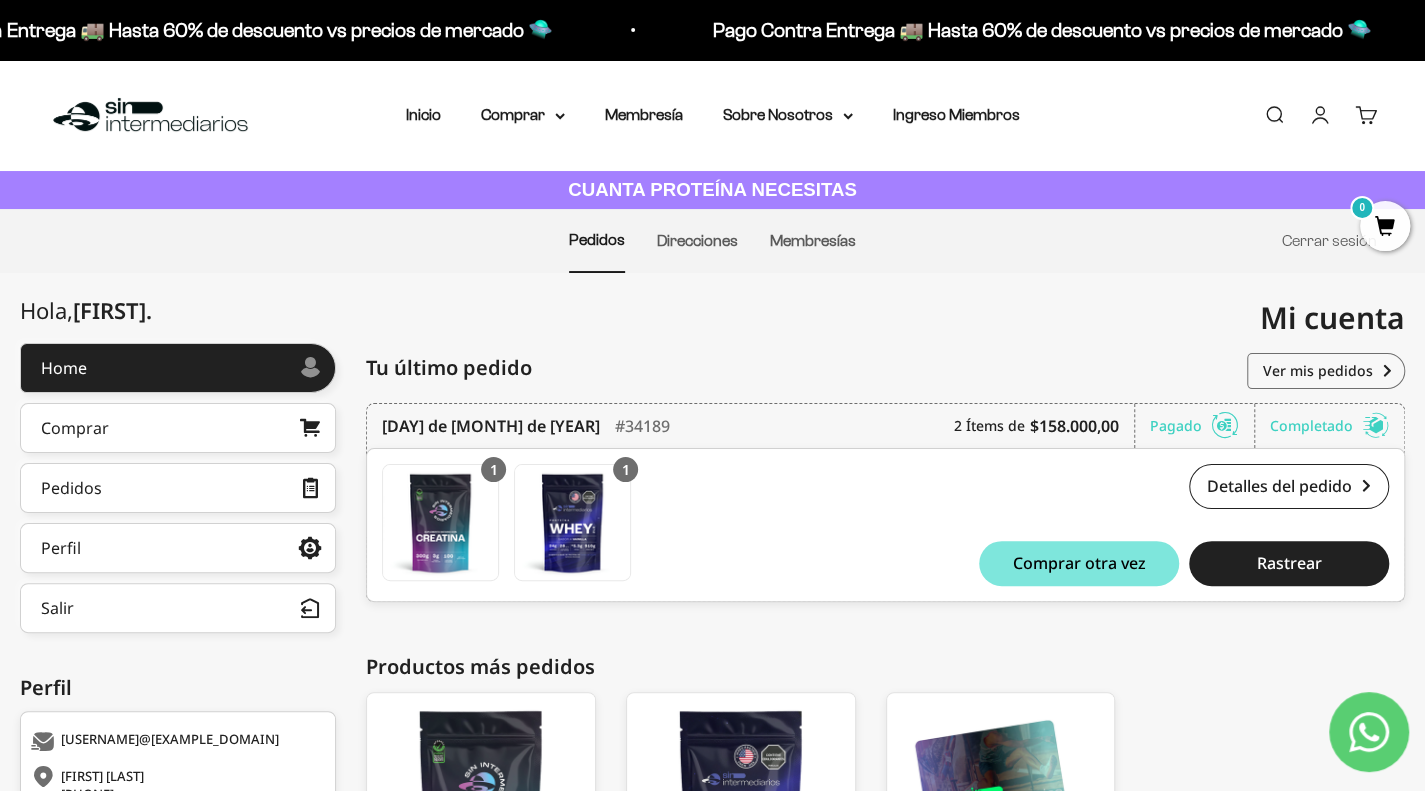 scroll, scrollTop: 286, scrollLeft: 0, axis: vertical 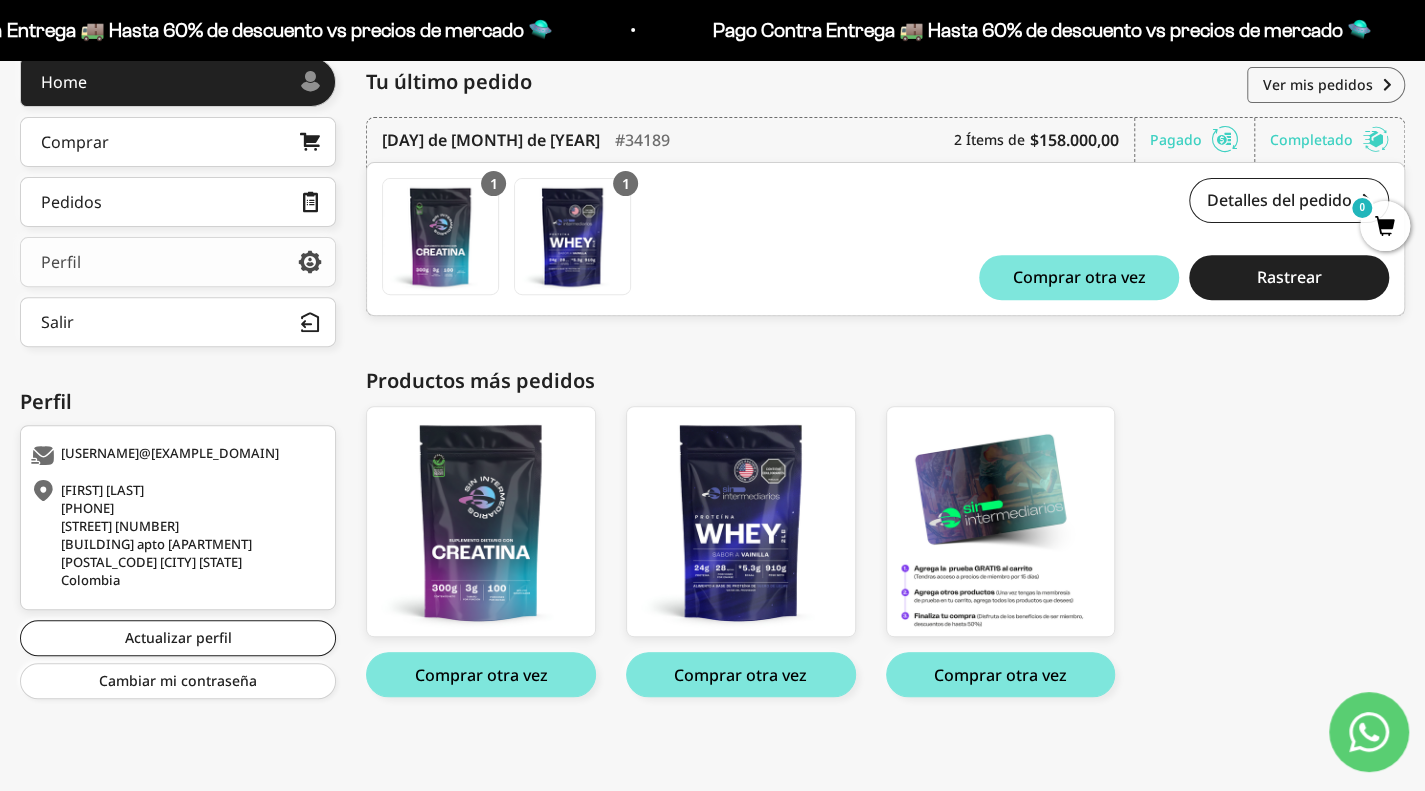 click on "Perfil" at bounding box center (178, 262) 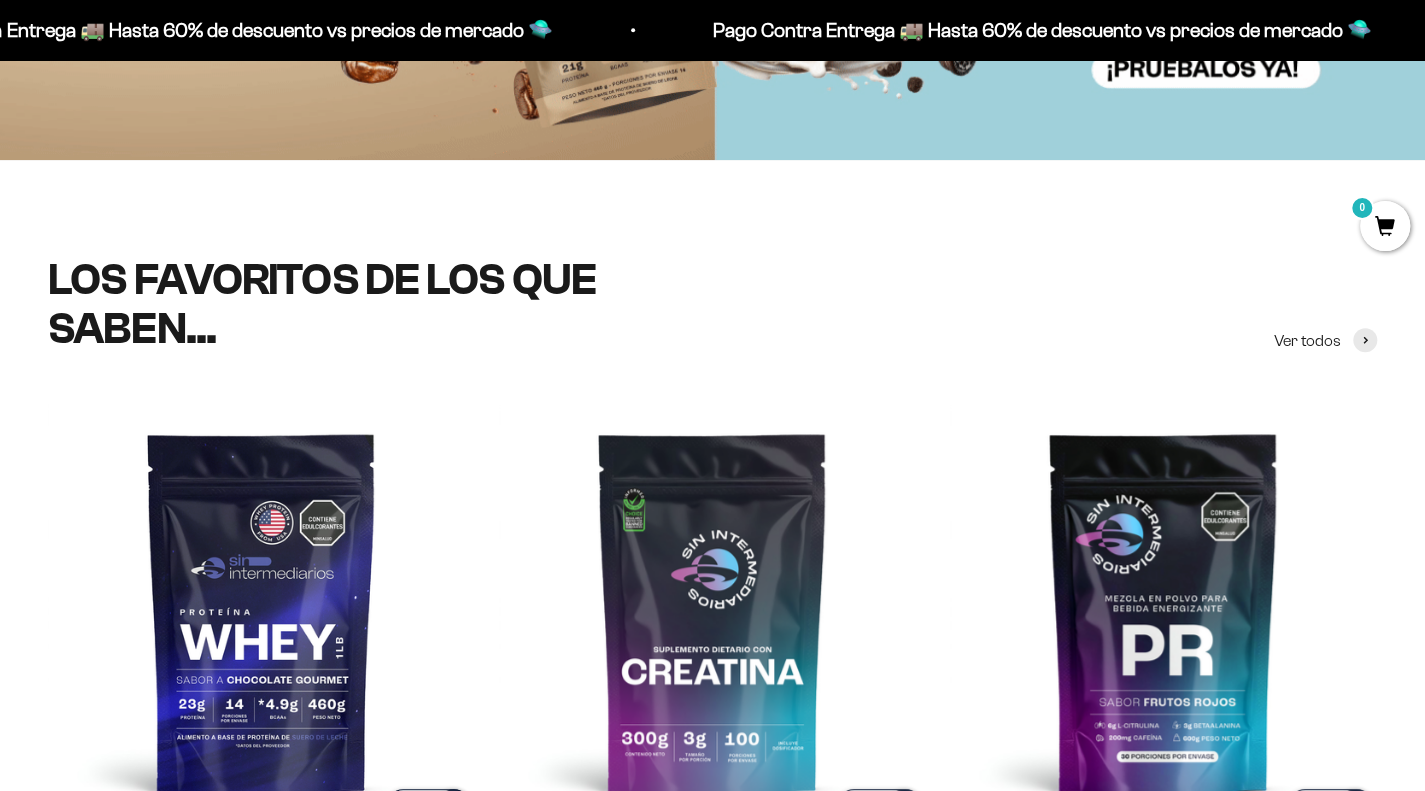 scroll, scrollTop: 0, scrollLeft: 0, axis: both 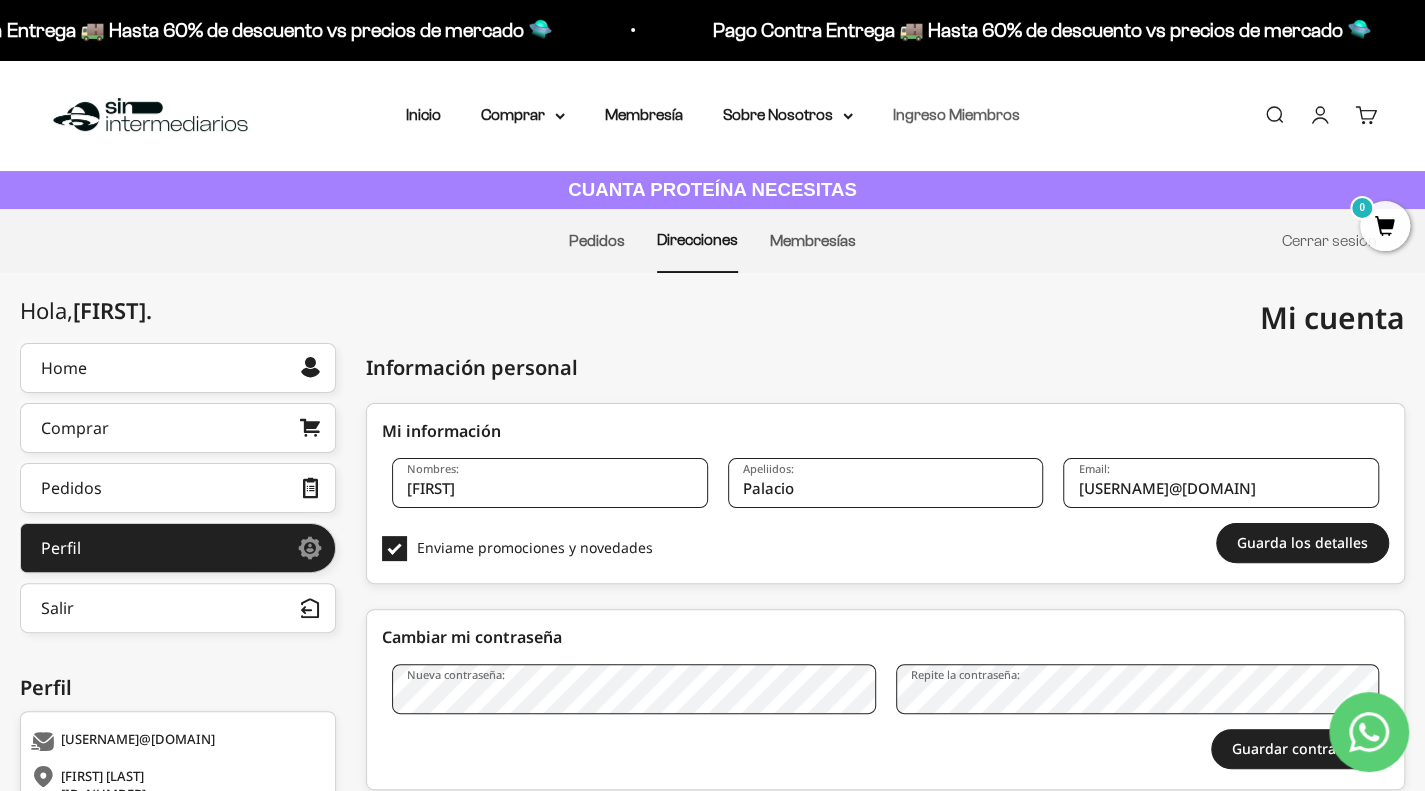 click on "Ingreso Miembros" at bounding box center [956, 114] 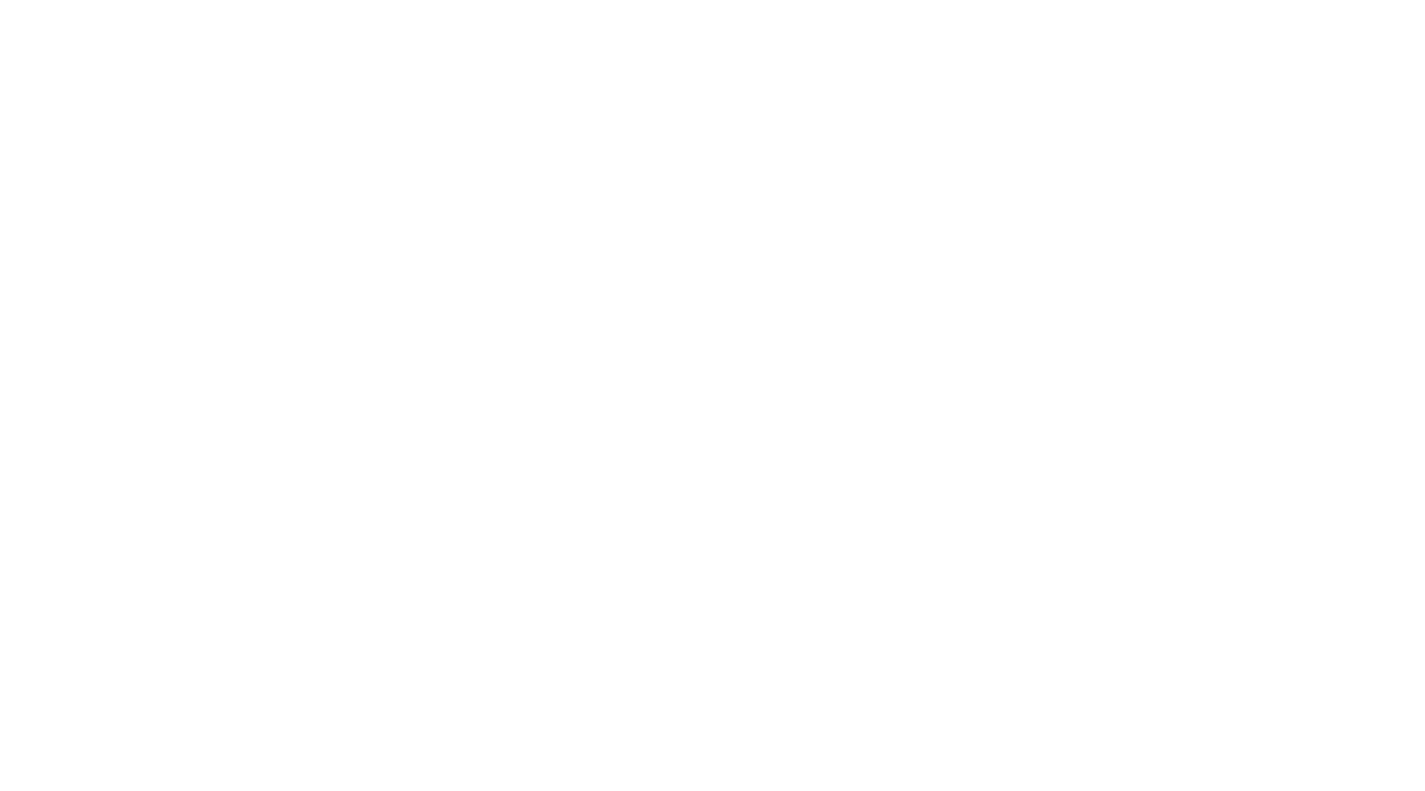 scroll, scrollTop: 0, scrollLeft: 0, axis: both 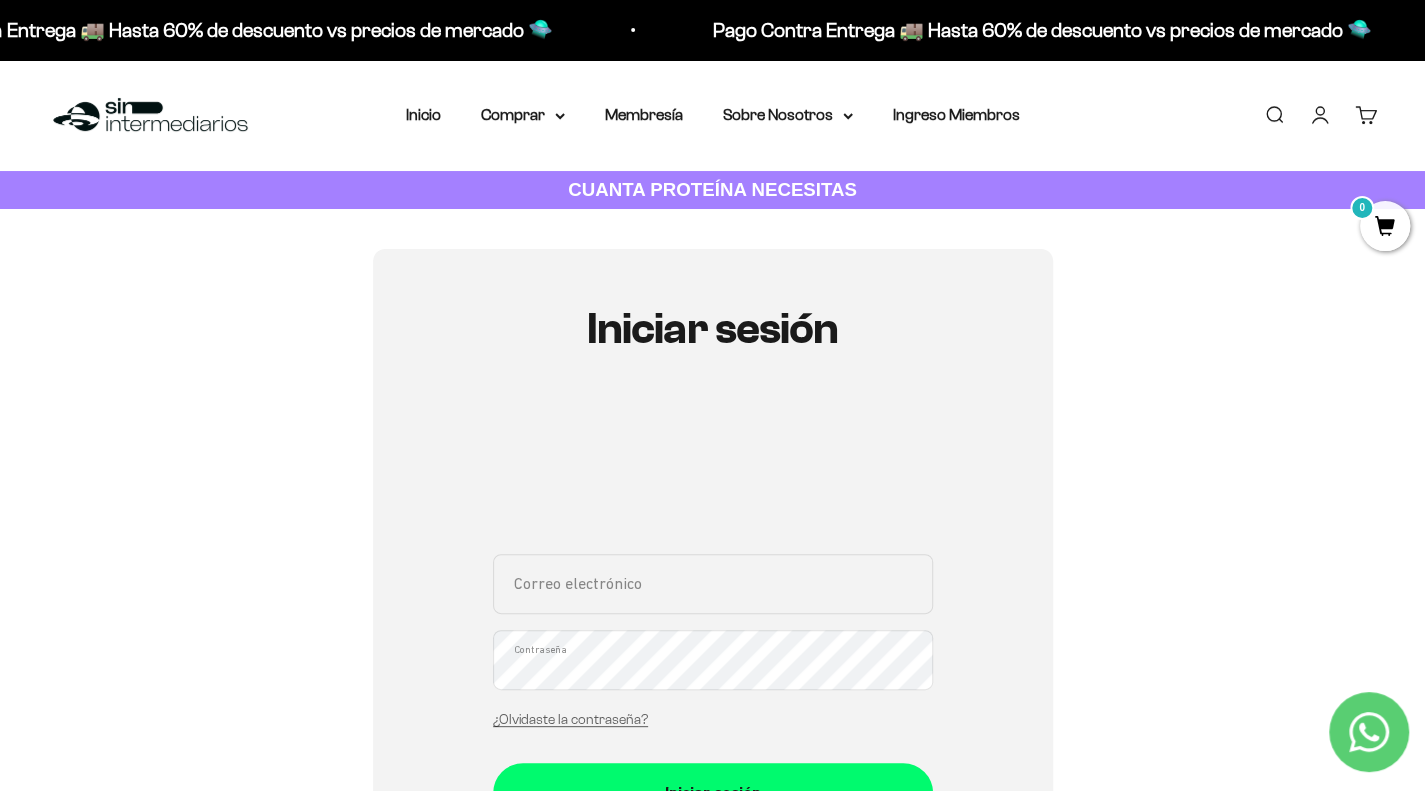 click on "Cuenta" at bounding box center (1320, 115) 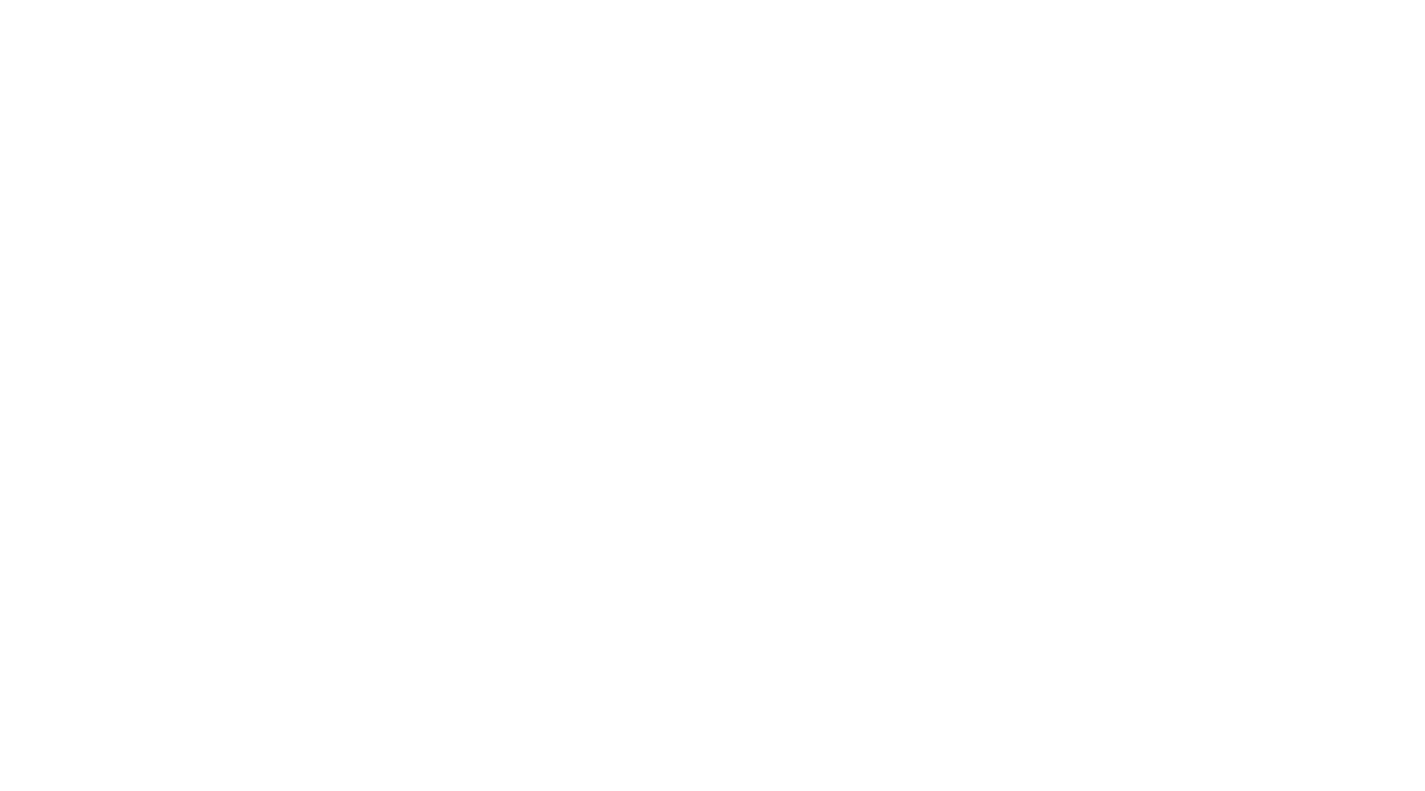 scroll, scrollTop: 0, scrollLeft: 0, axis: both 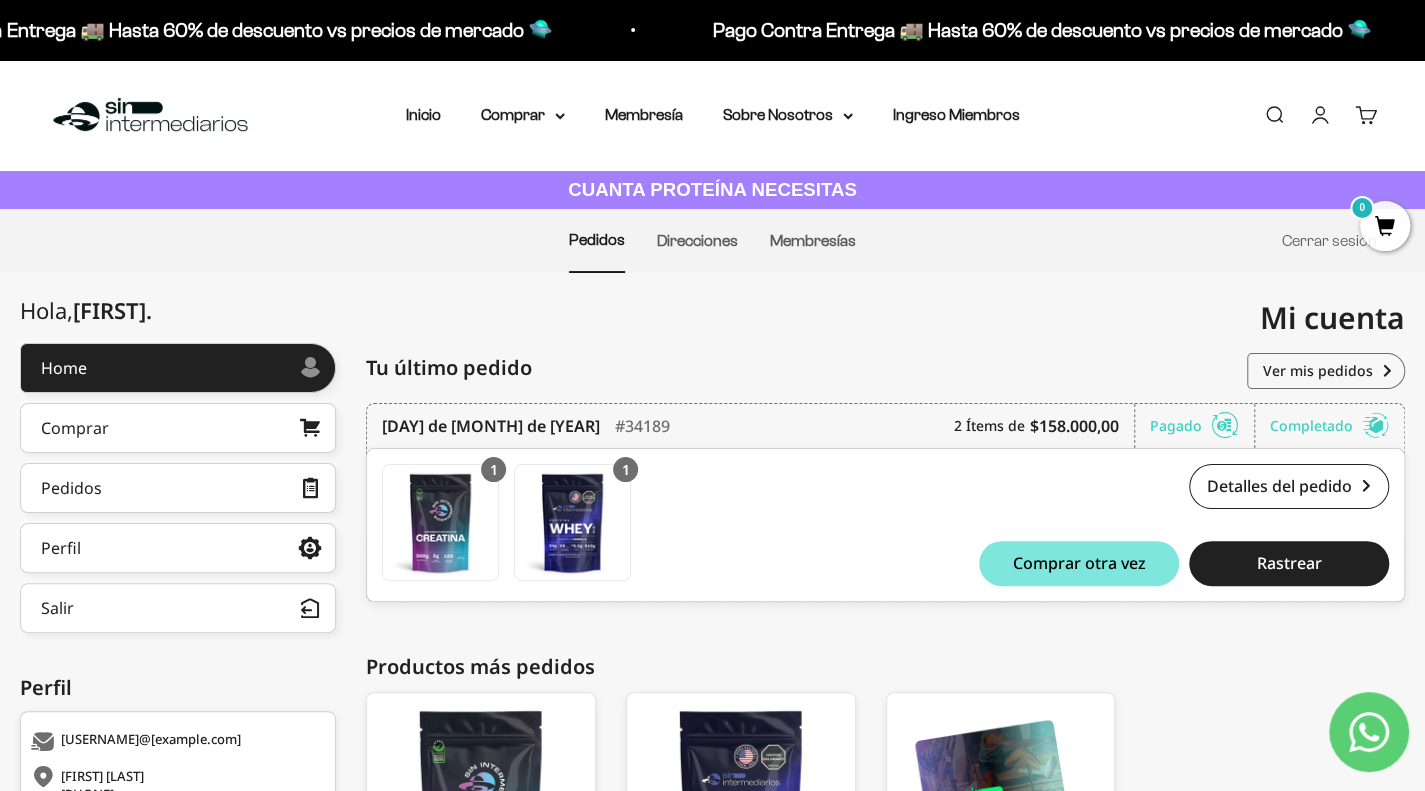click on "Membresía" at bounding box center (644, 115) 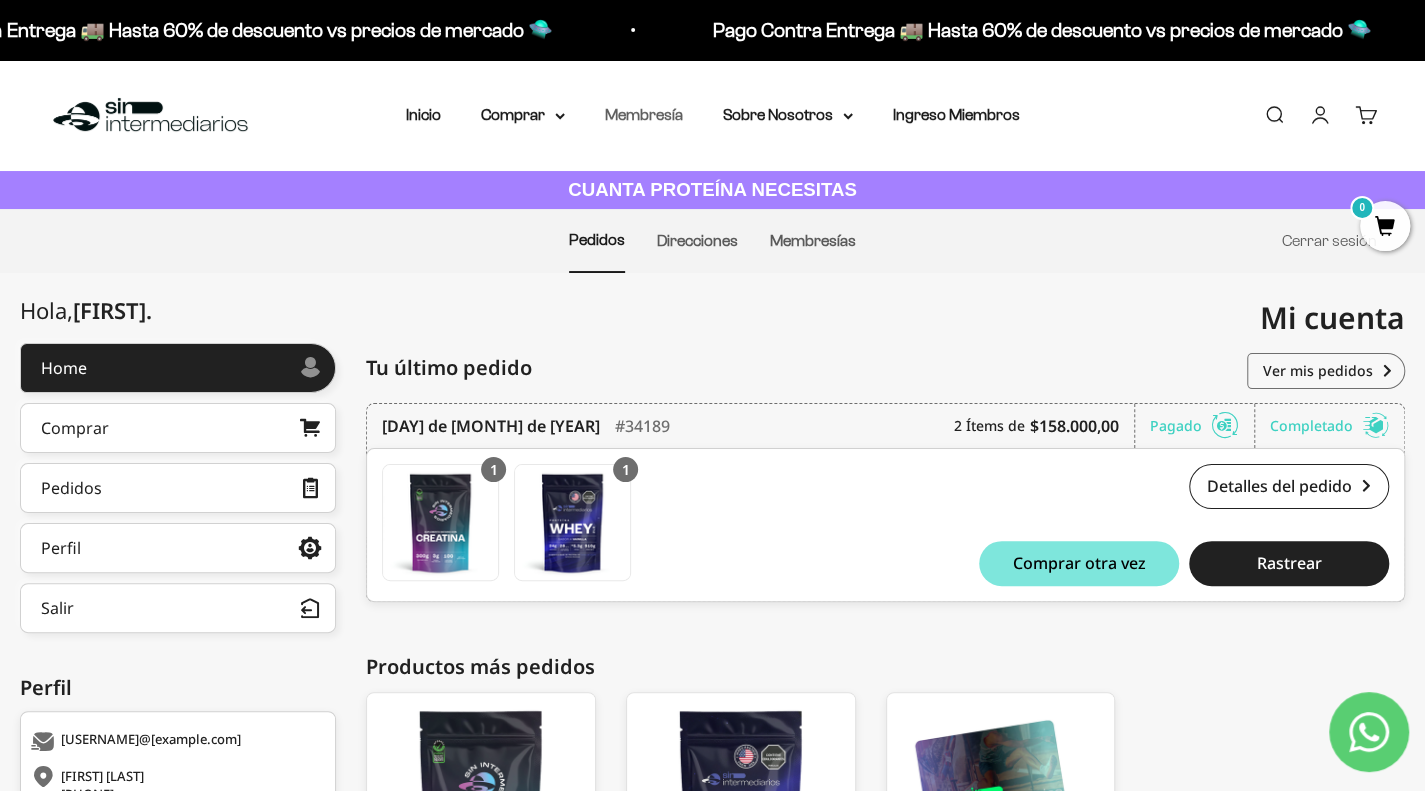 click on "Membresía" at bounding box center (644, 114) 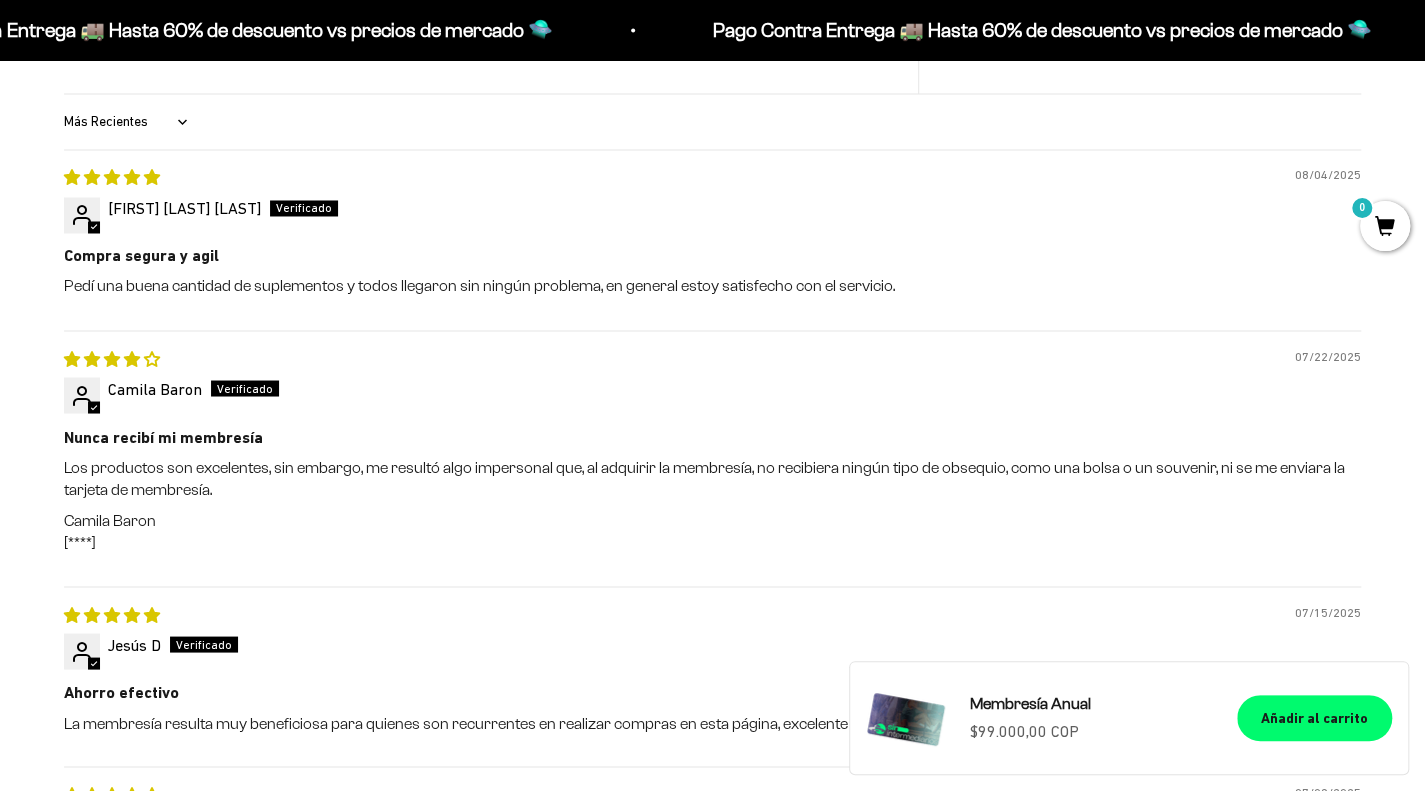 scroll, scrollTop: 1876, scrollLeft: 0, axis: vertical 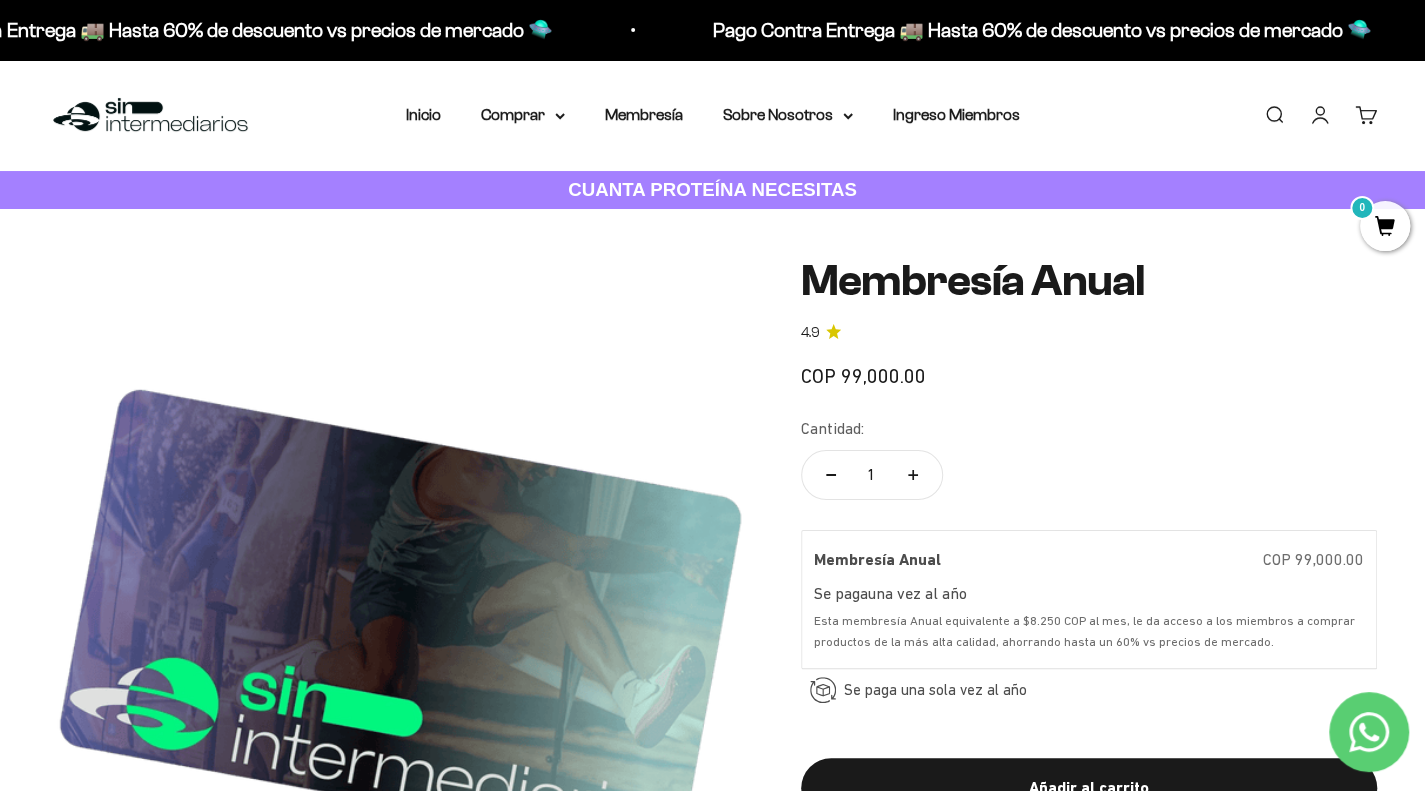 click 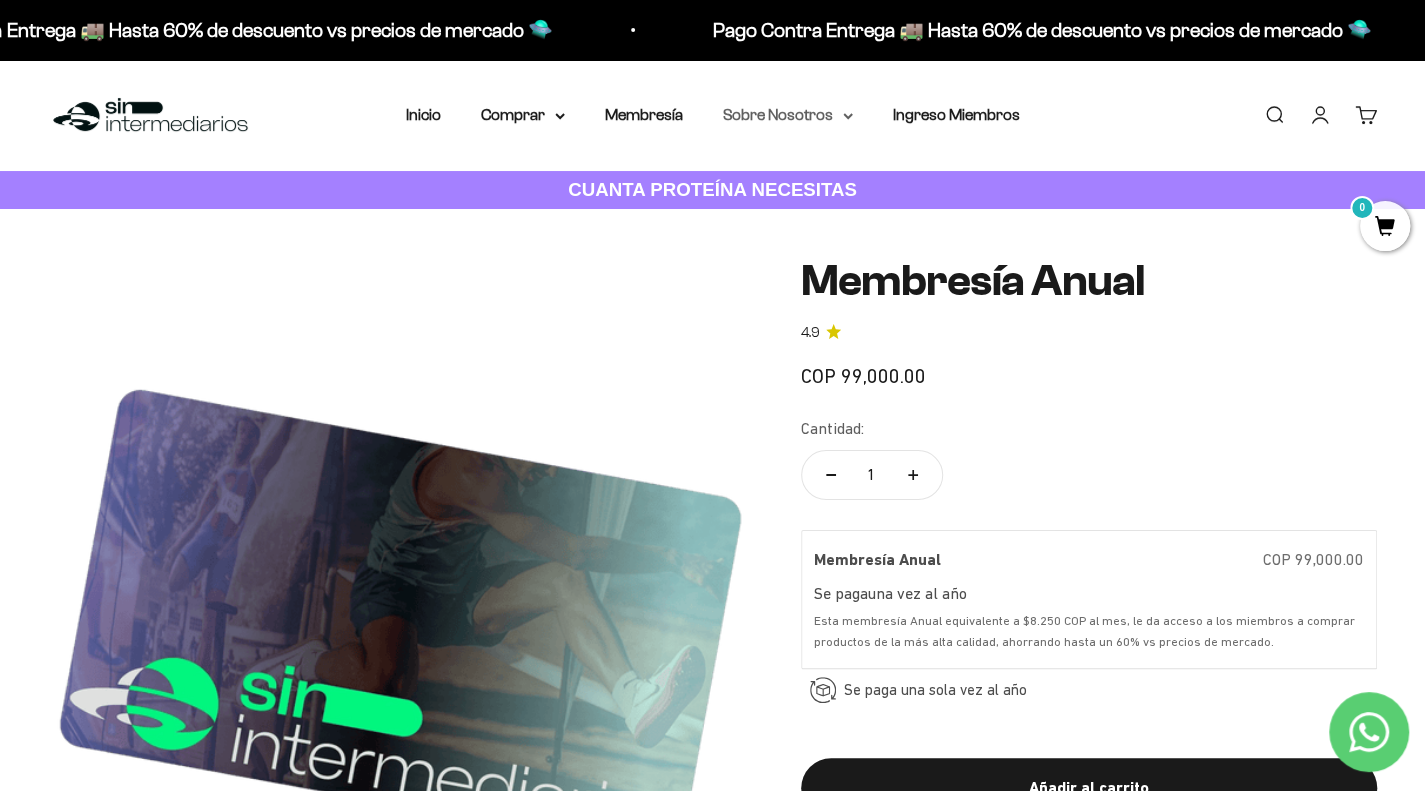 click 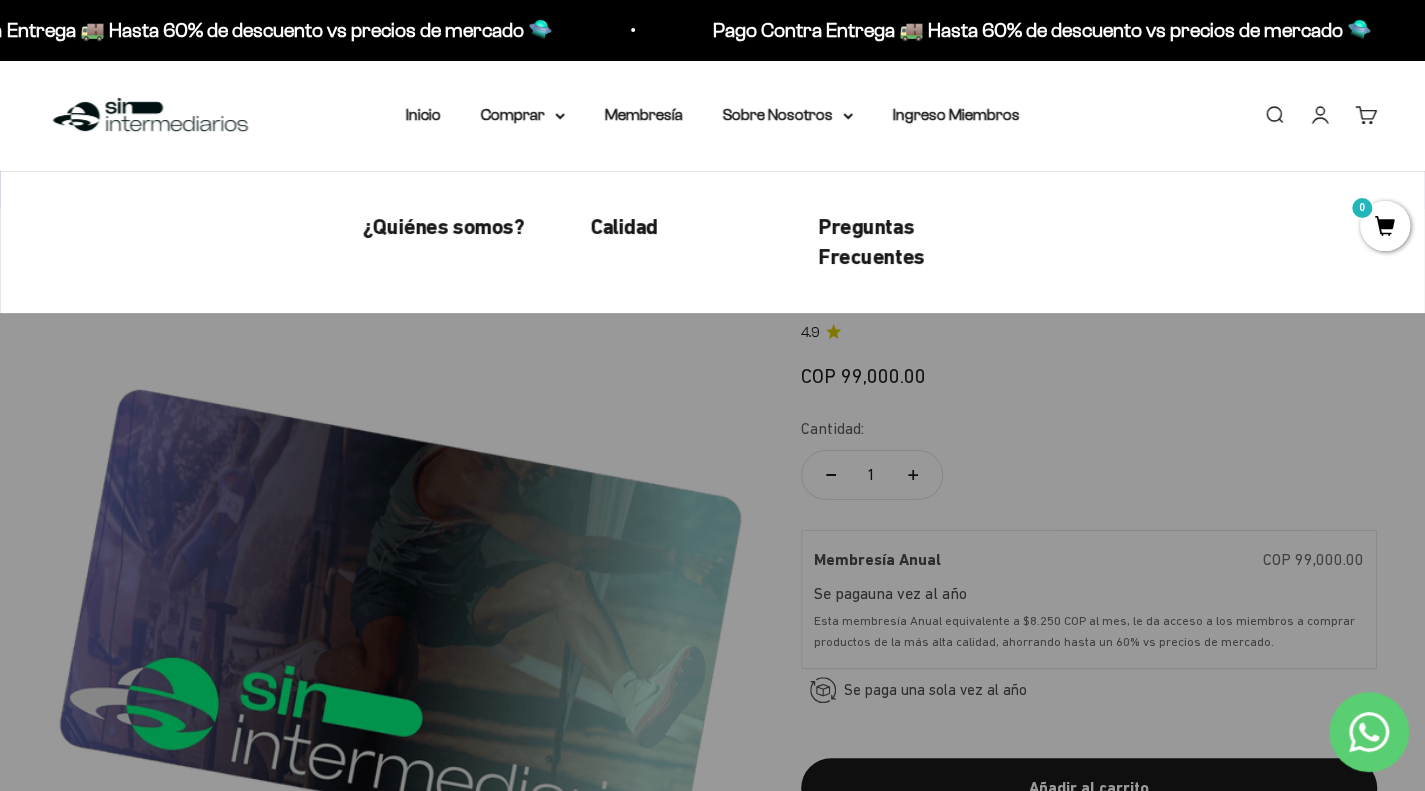 click at bounding box center (400, 609) 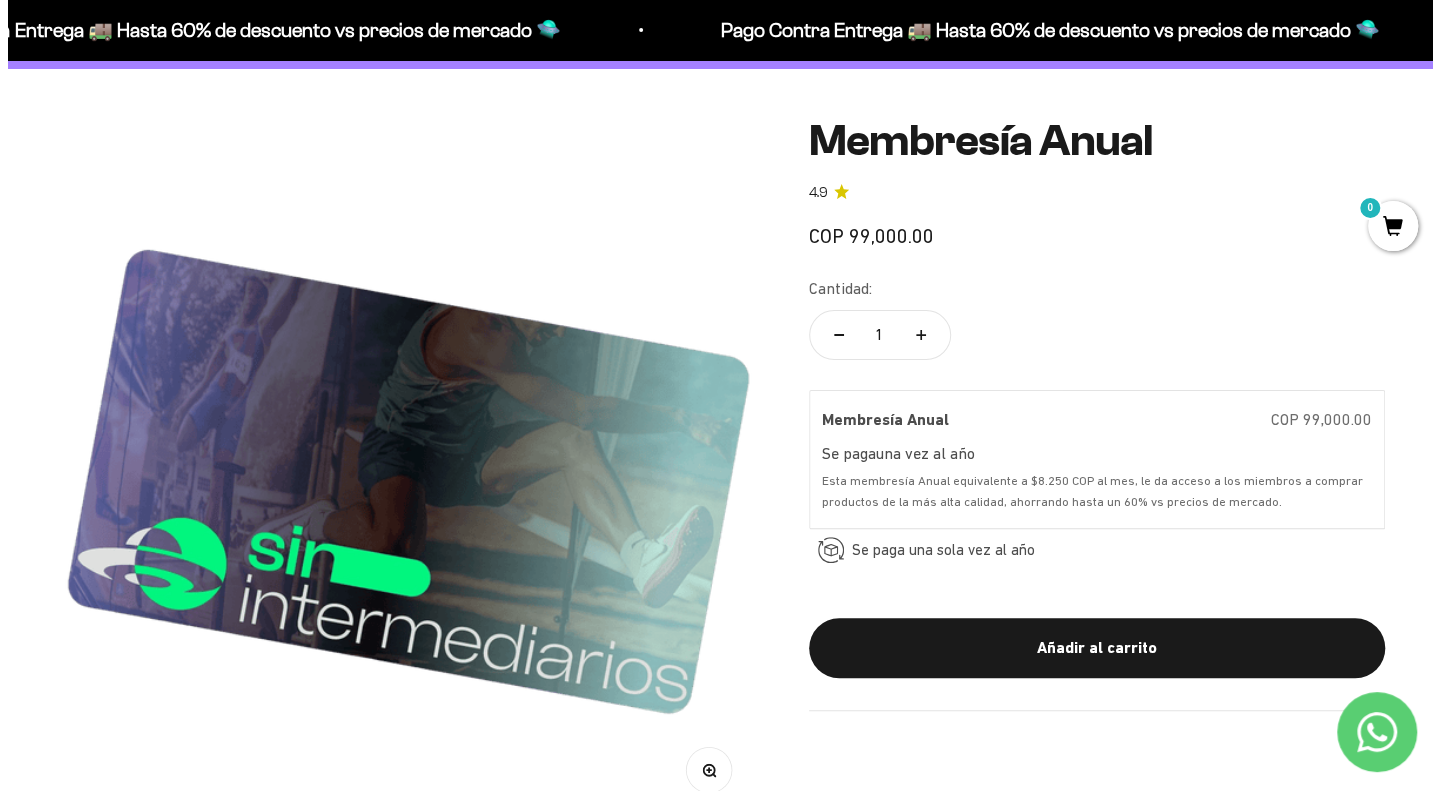 scroll, scrollTop: 0, scrollLeft: 0, axis: both 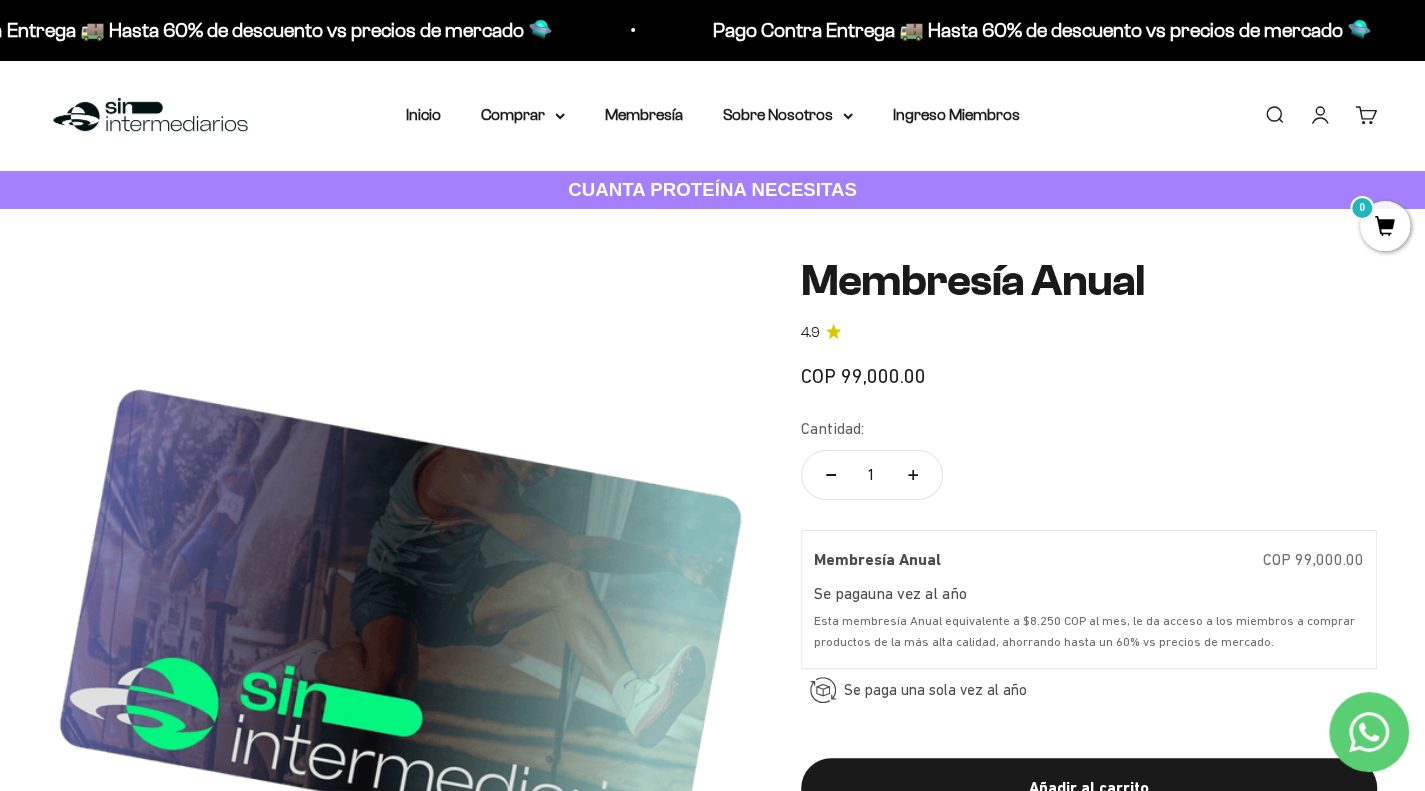 click on "Buscar" at bounding box center [1274, 115] 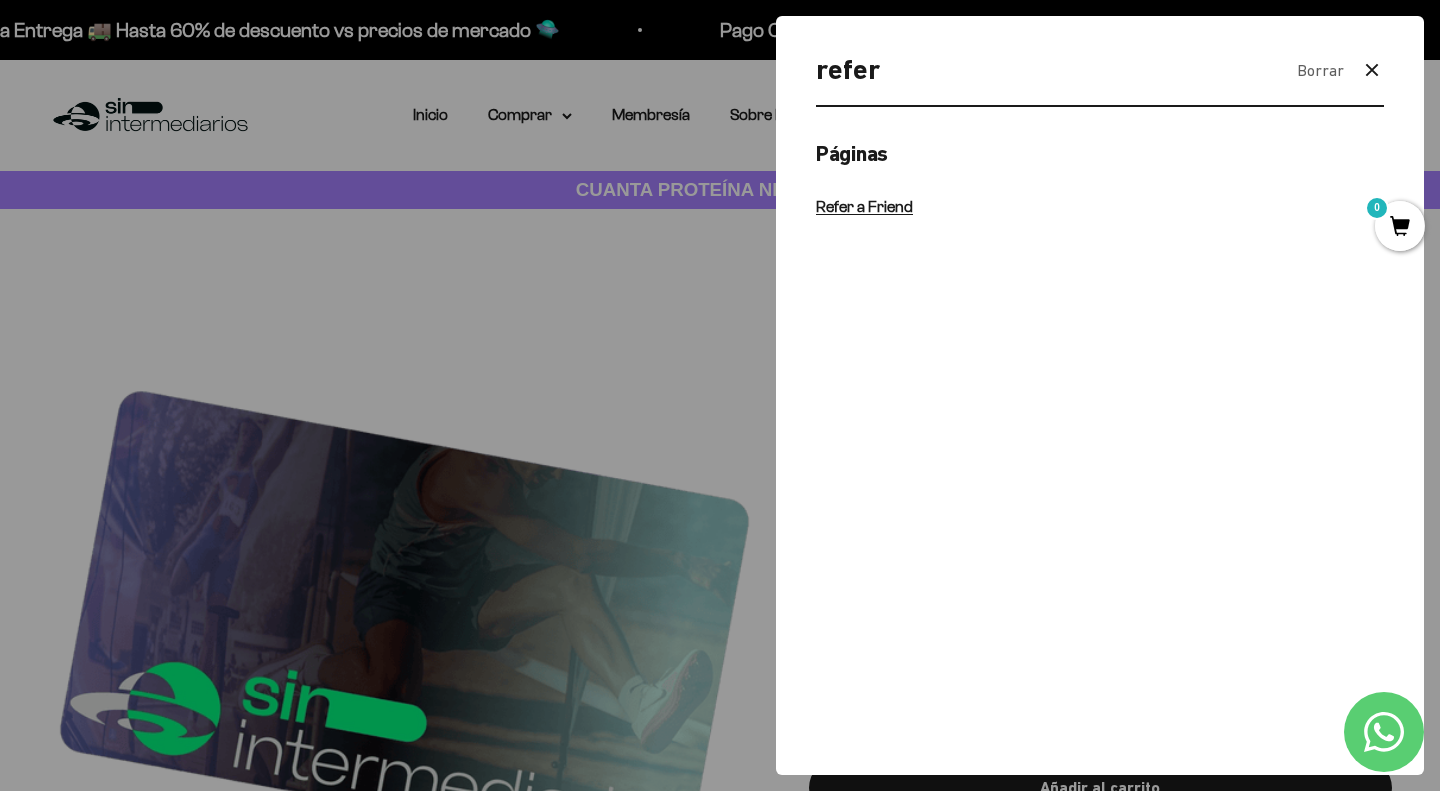 type on "refer" 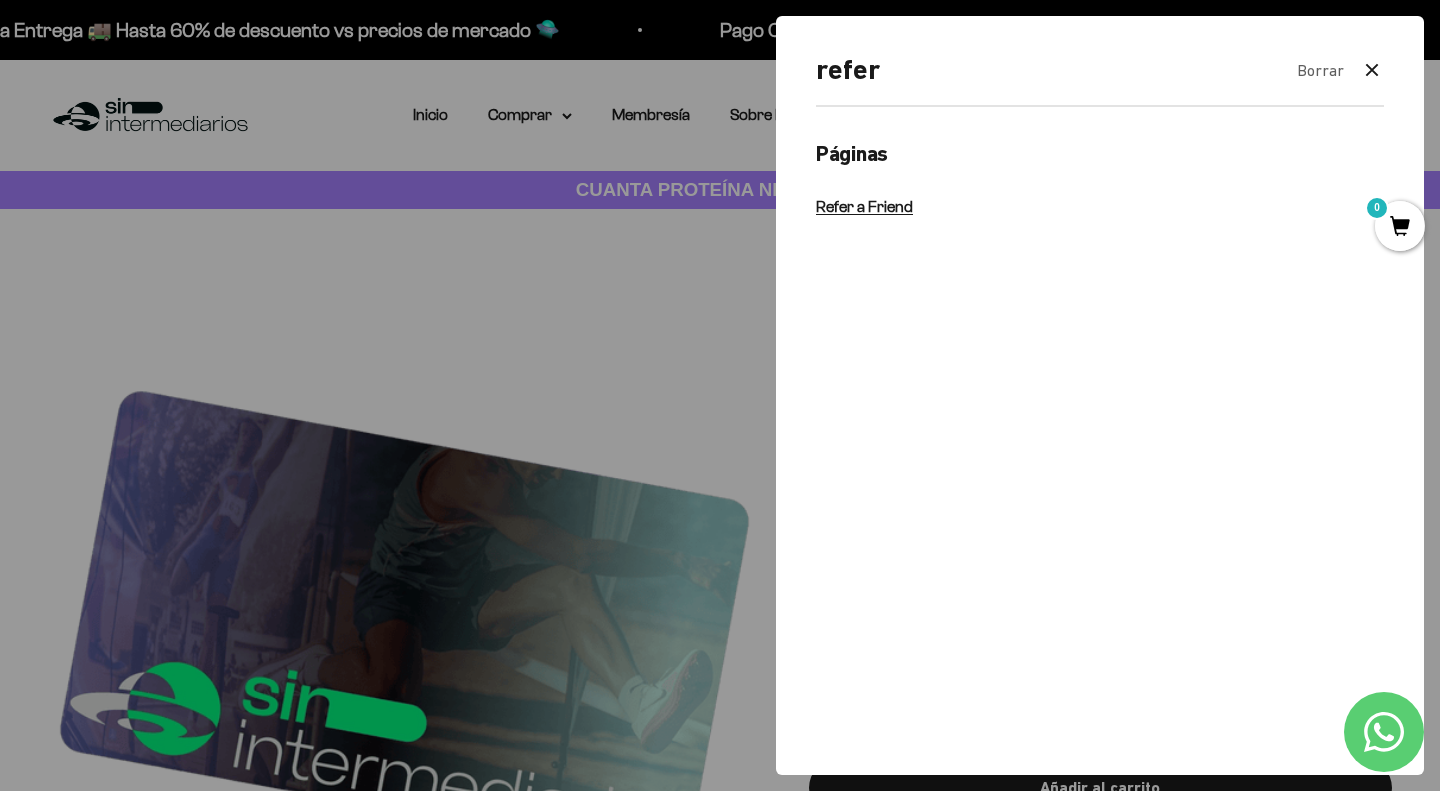 click on "Refer a Friend" at bounding box center (864, 206) 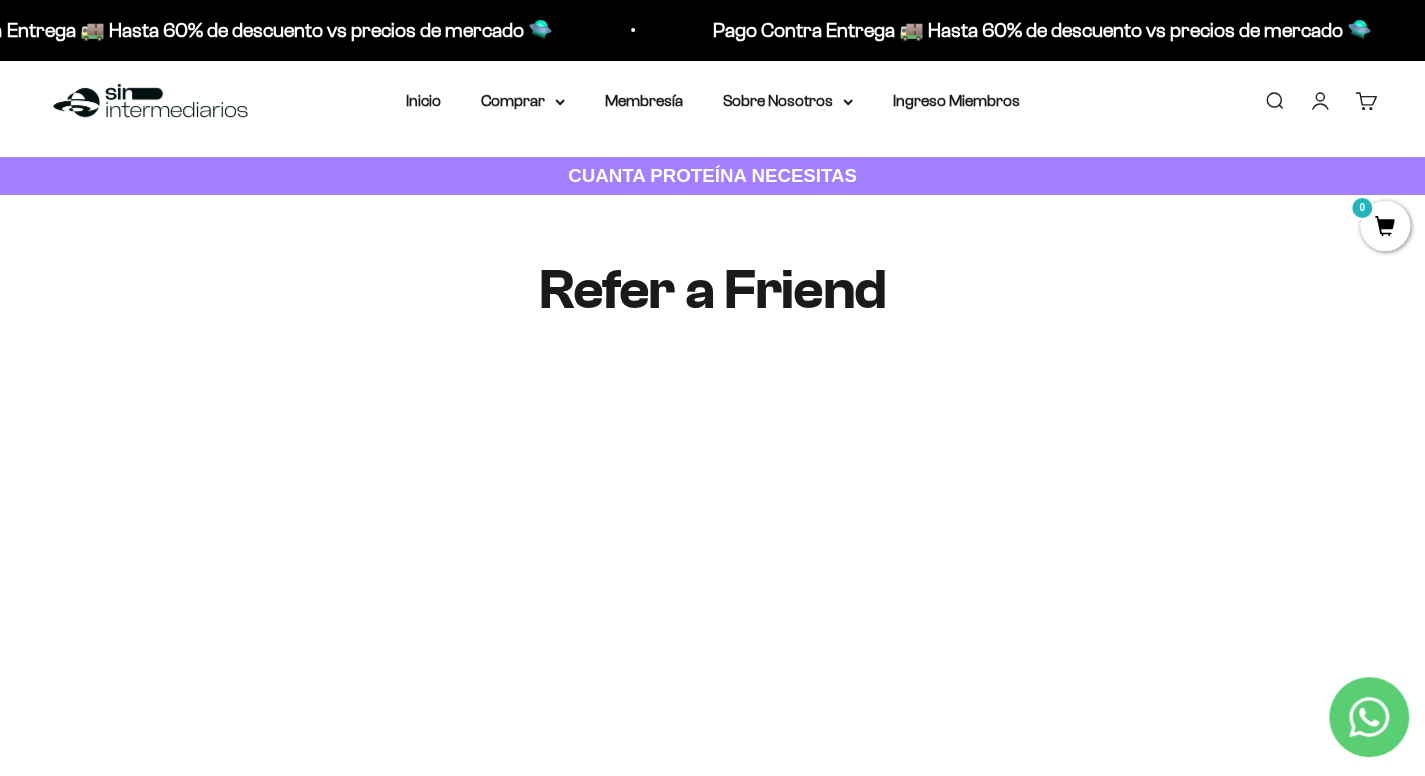 scroll, scrollTop: 0, scrollLeft: 0, axis: both 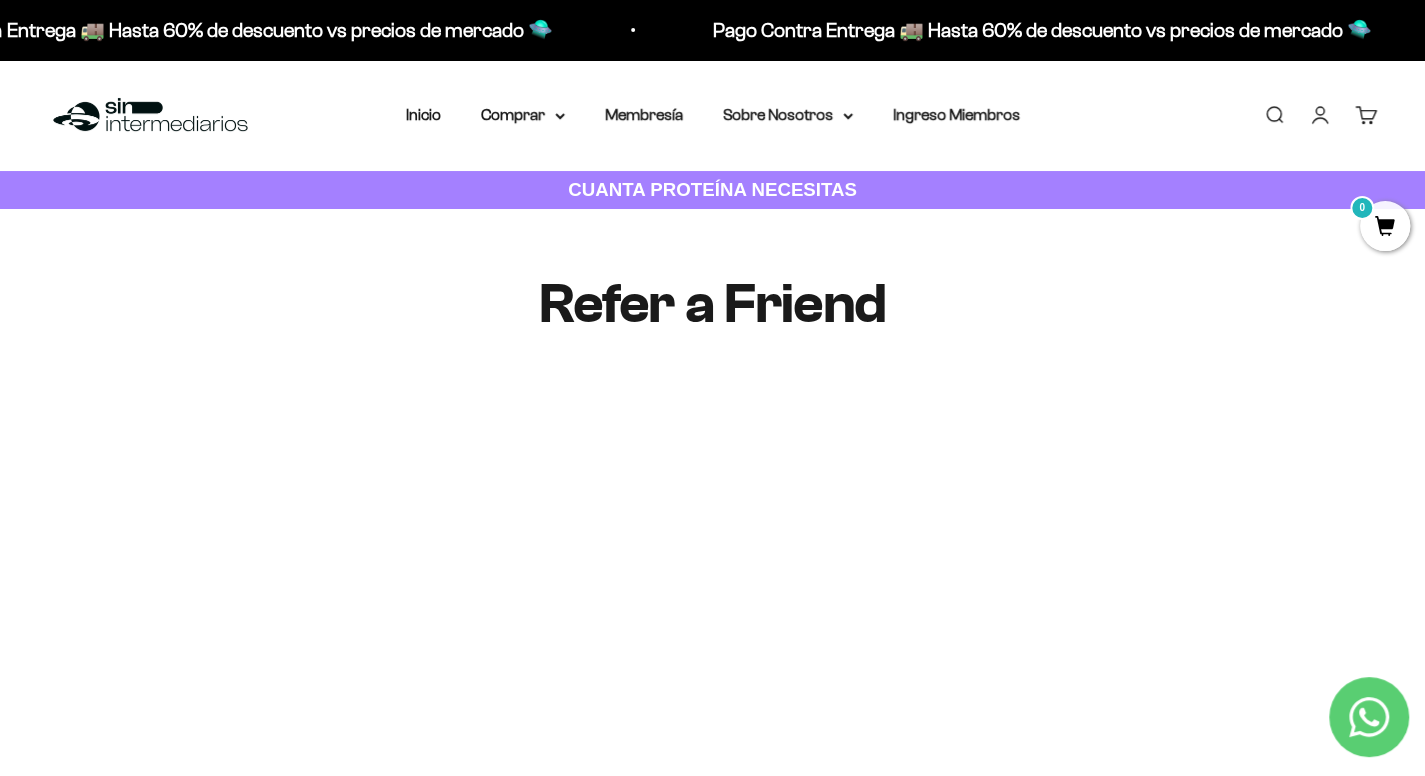 click on "Cuenta" at bounding box center (1320, 115) 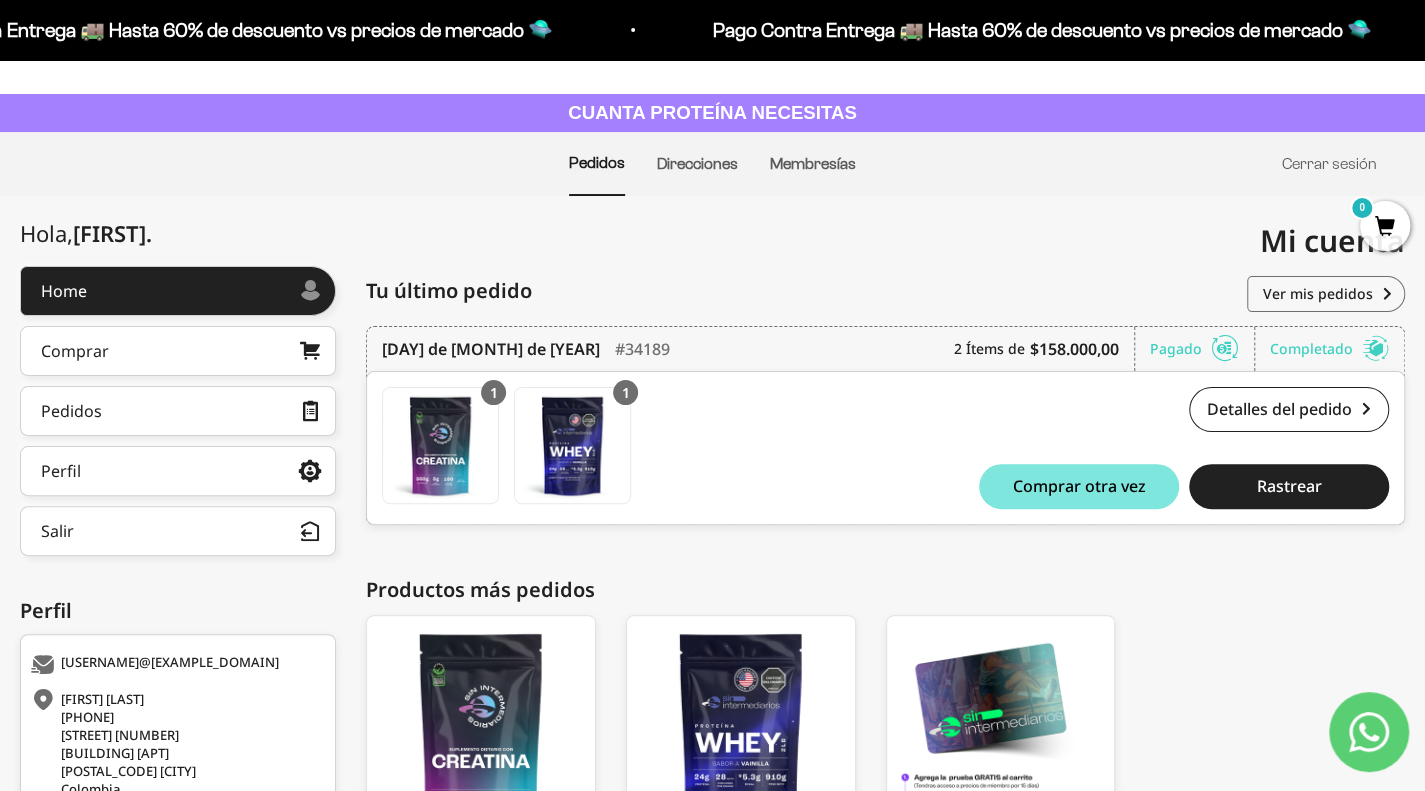 scroll, scrollTop: 78, scrollLeft: 0, axis: vertical 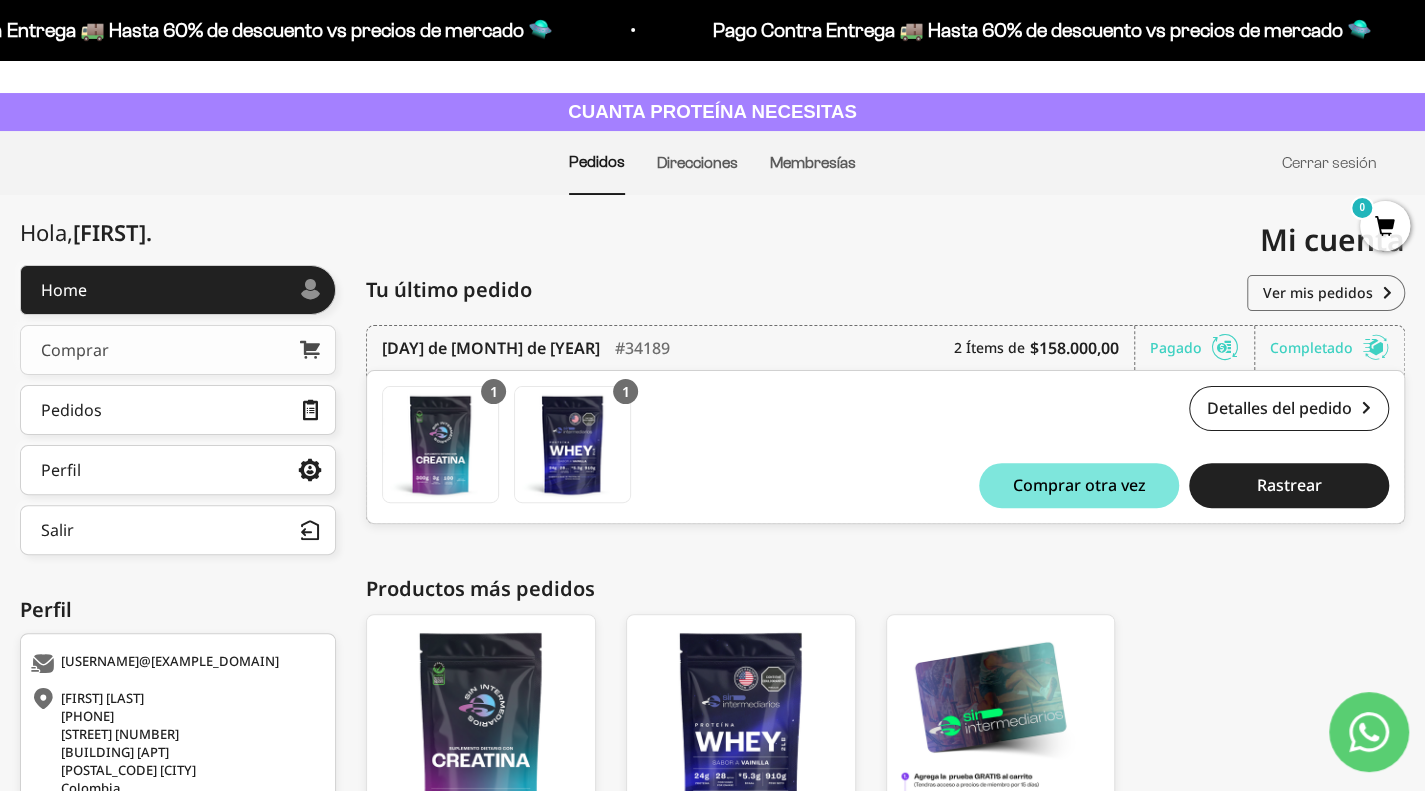 click on "Comprar" at bounding box center [178, 350] 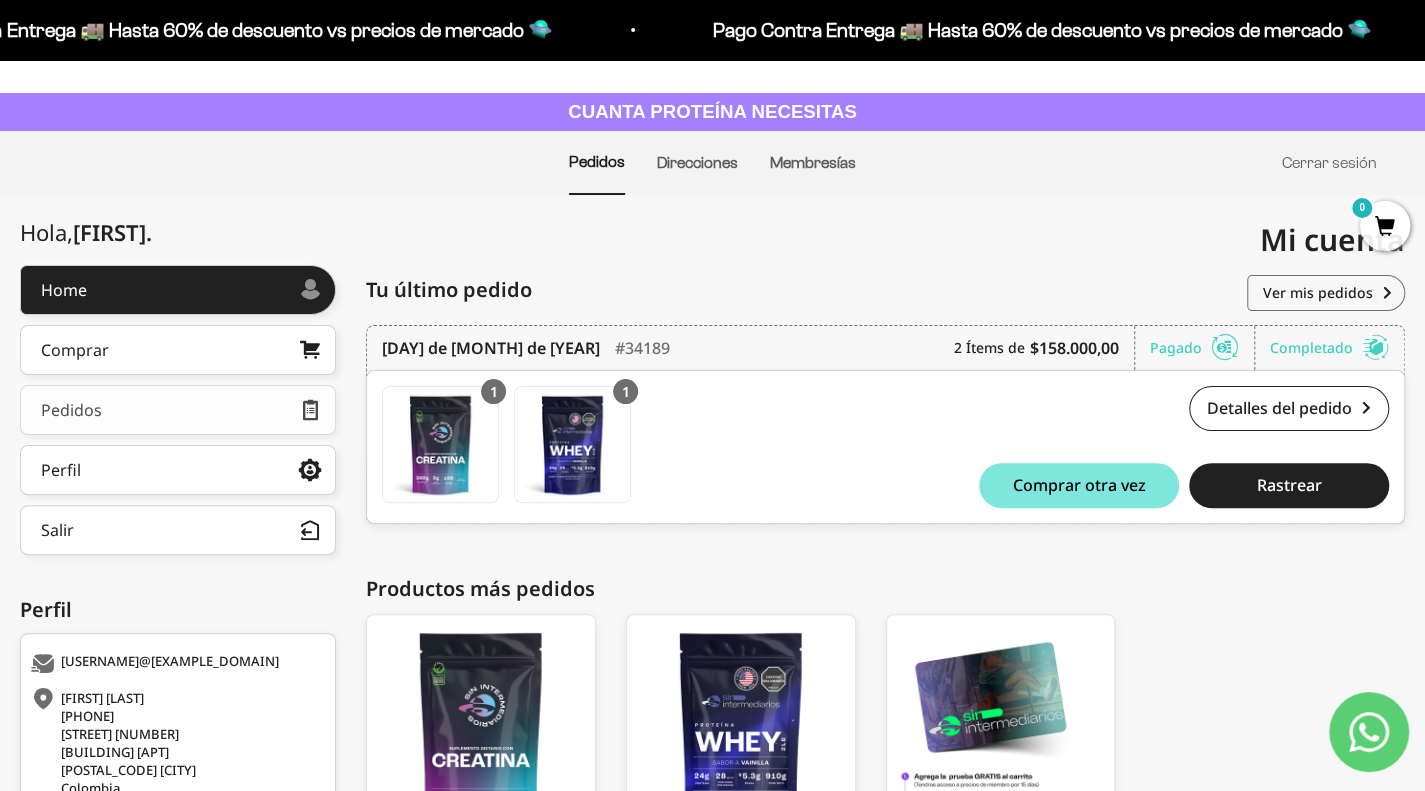 click on "Pedidos" at bounding box center (178, 410) 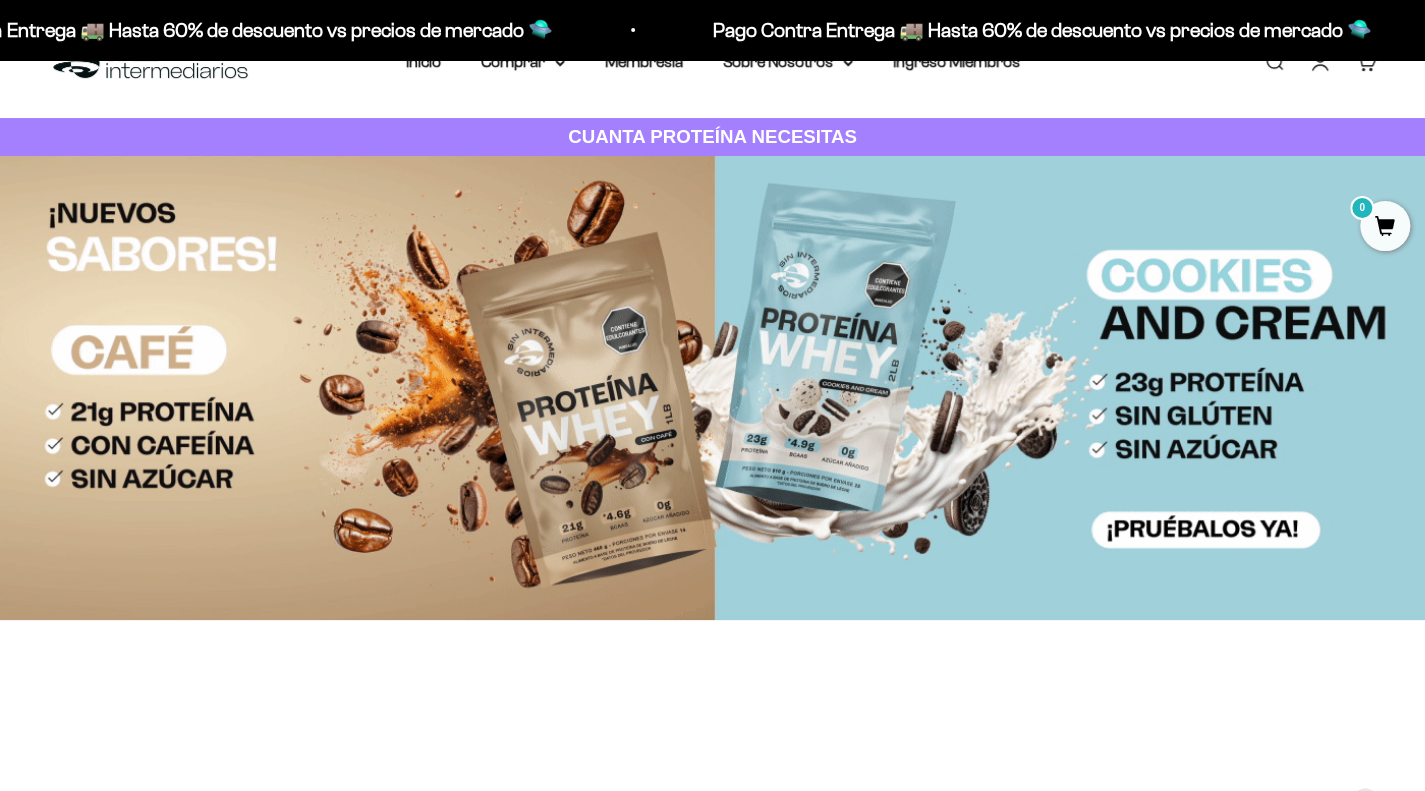 scroll, scrollTop: 59, scrollLeft: 0, axis: vertical 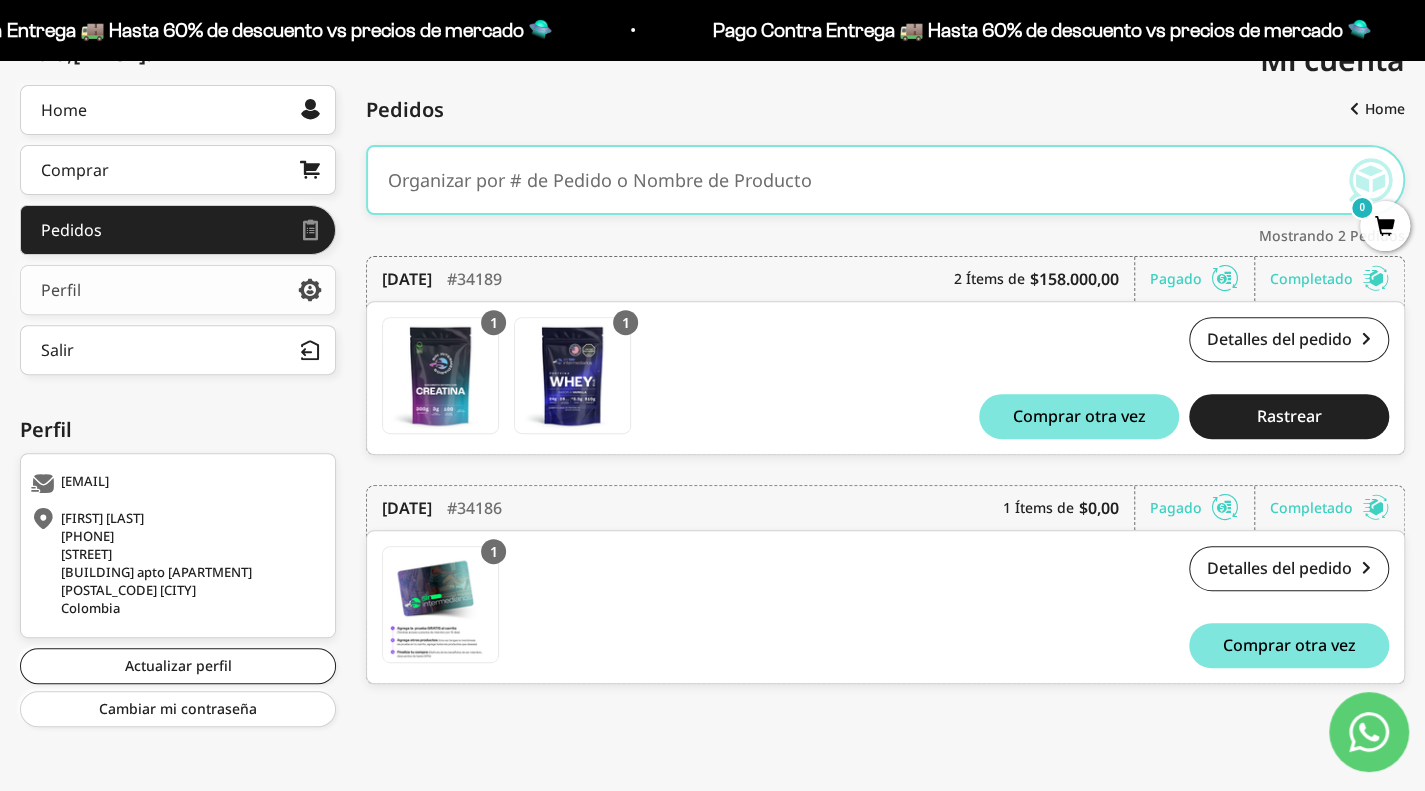 click on "Perfil" at bounding box center [178, 290] 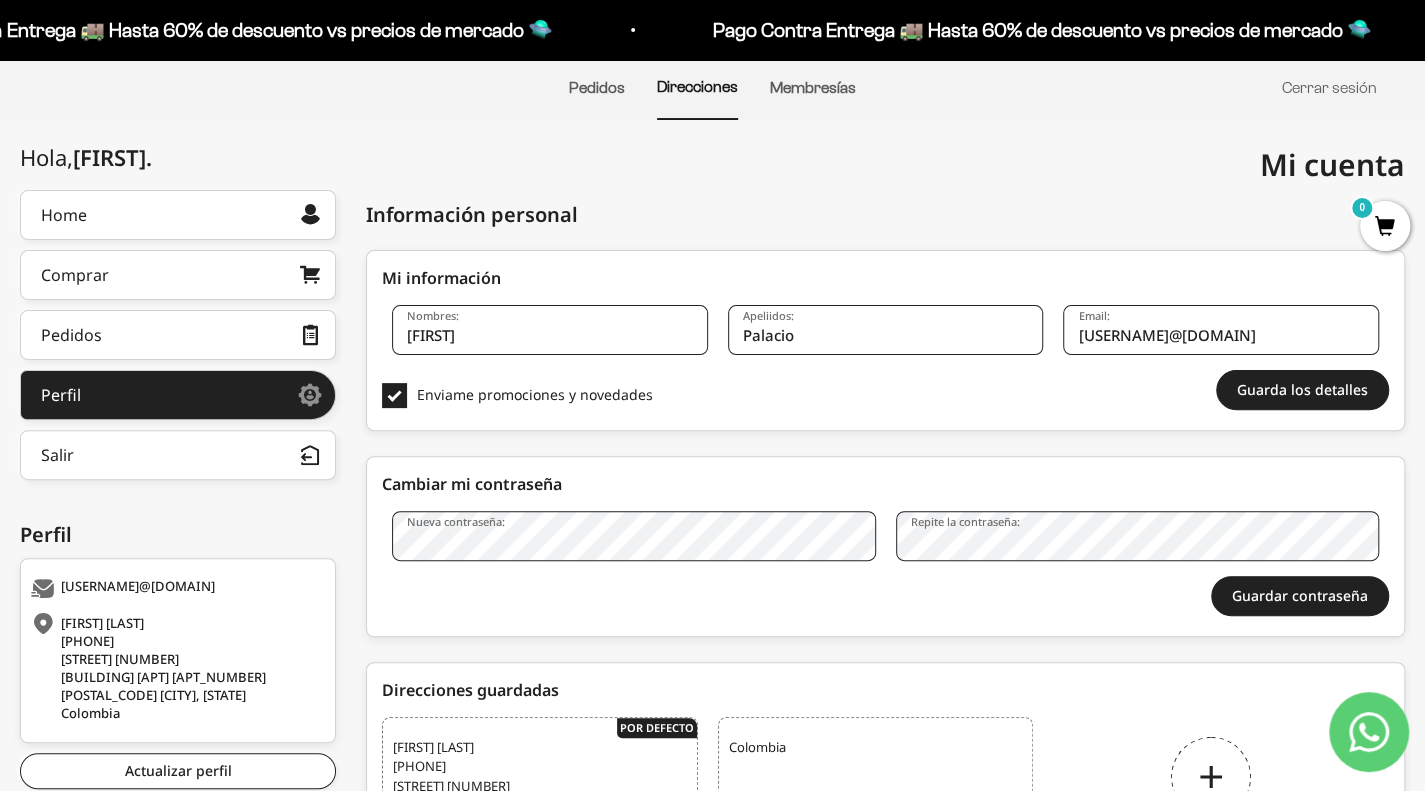 scroll, scrollTop: 0, scrollLeft: 0, axis: both 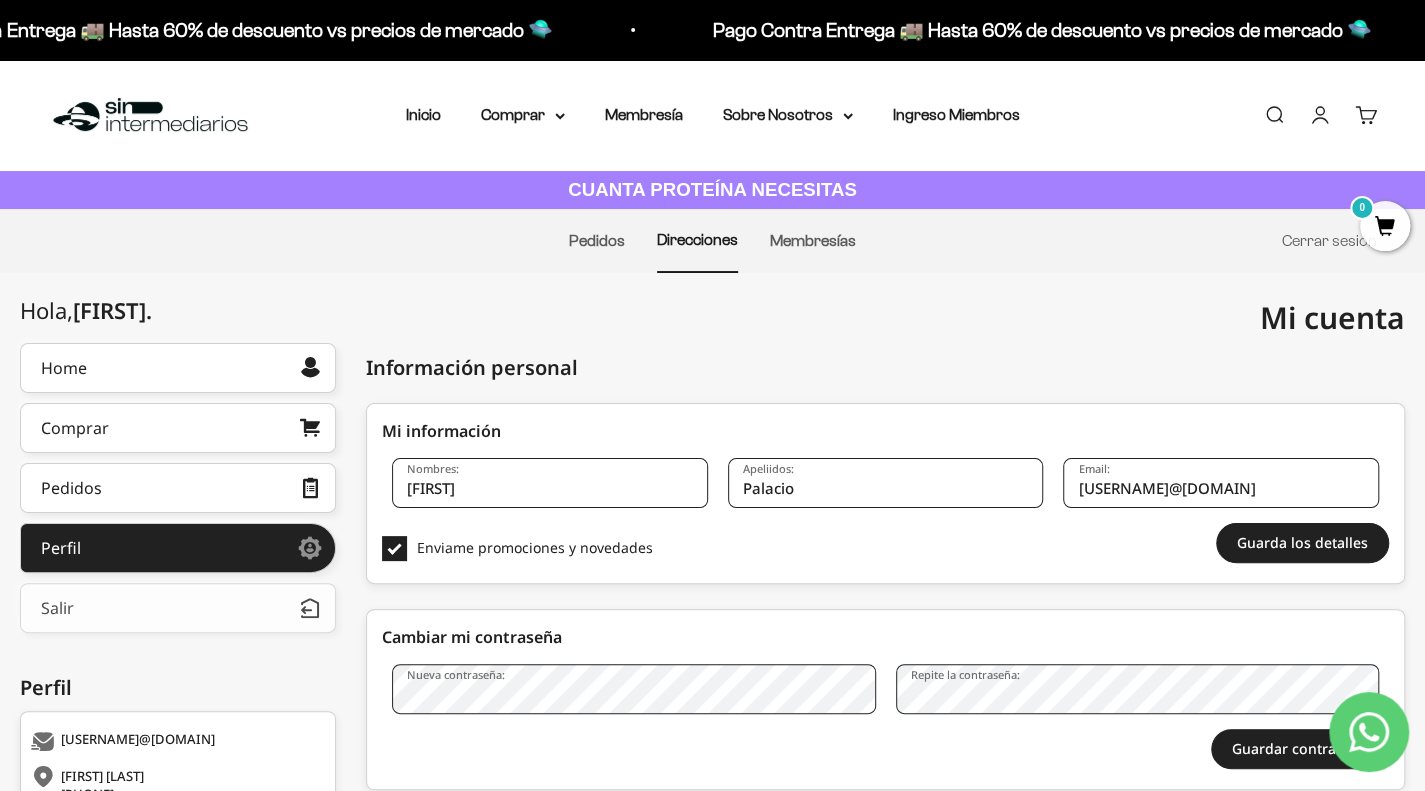 click on "Salir" at bounding box center [178, 608] 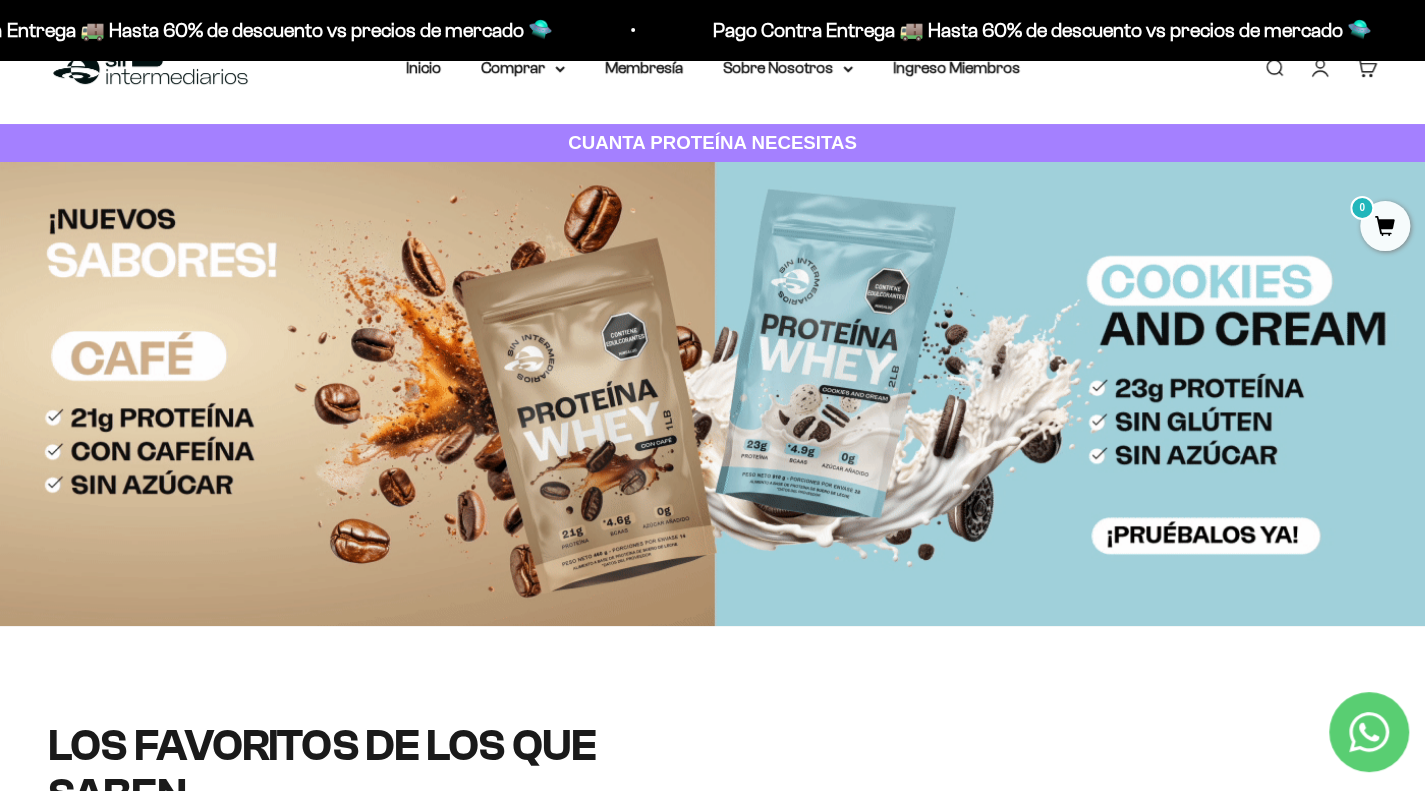 scroll, scrollTop: 0, scrollLeft: 0, axis: both 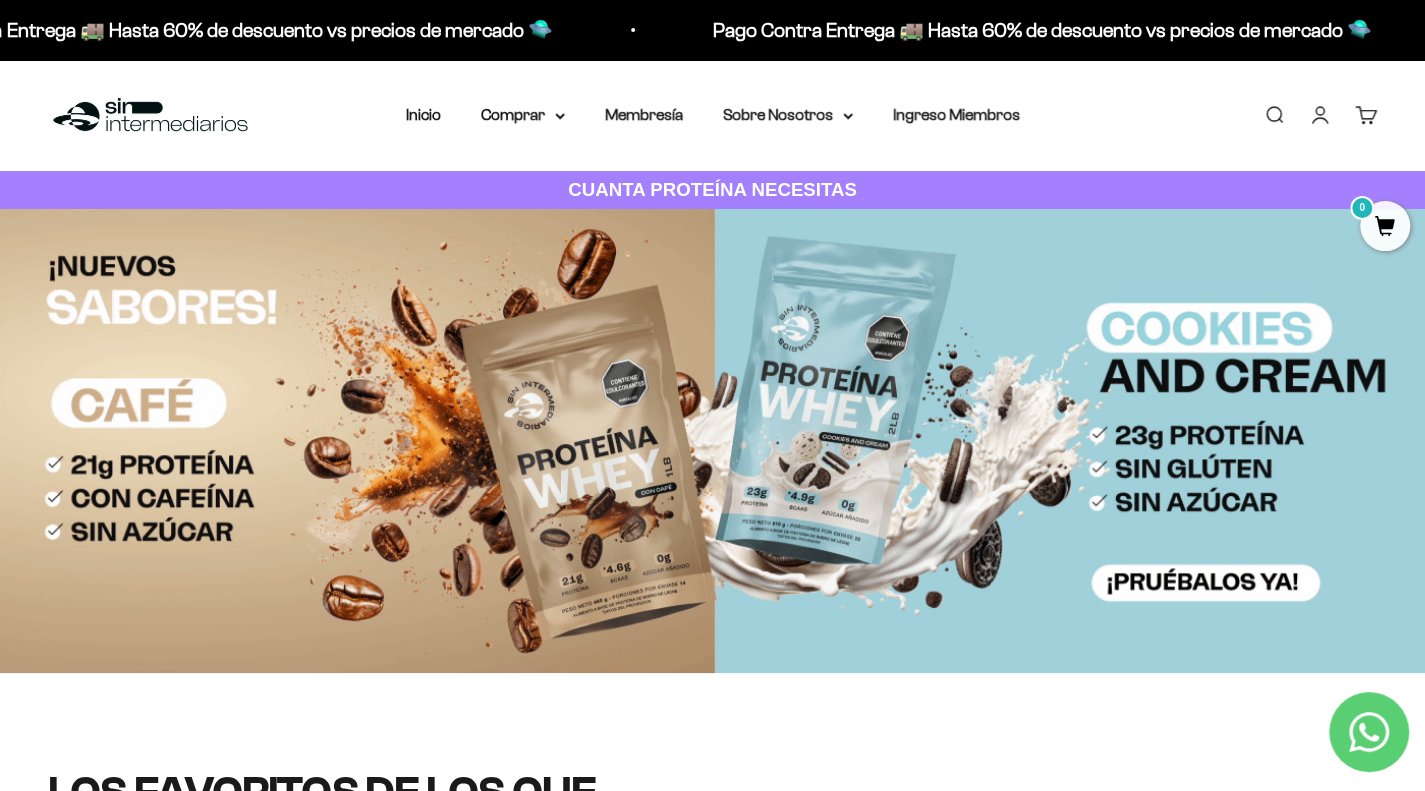 click on "Iniciar sesión" at bounding box center [1320, 115] 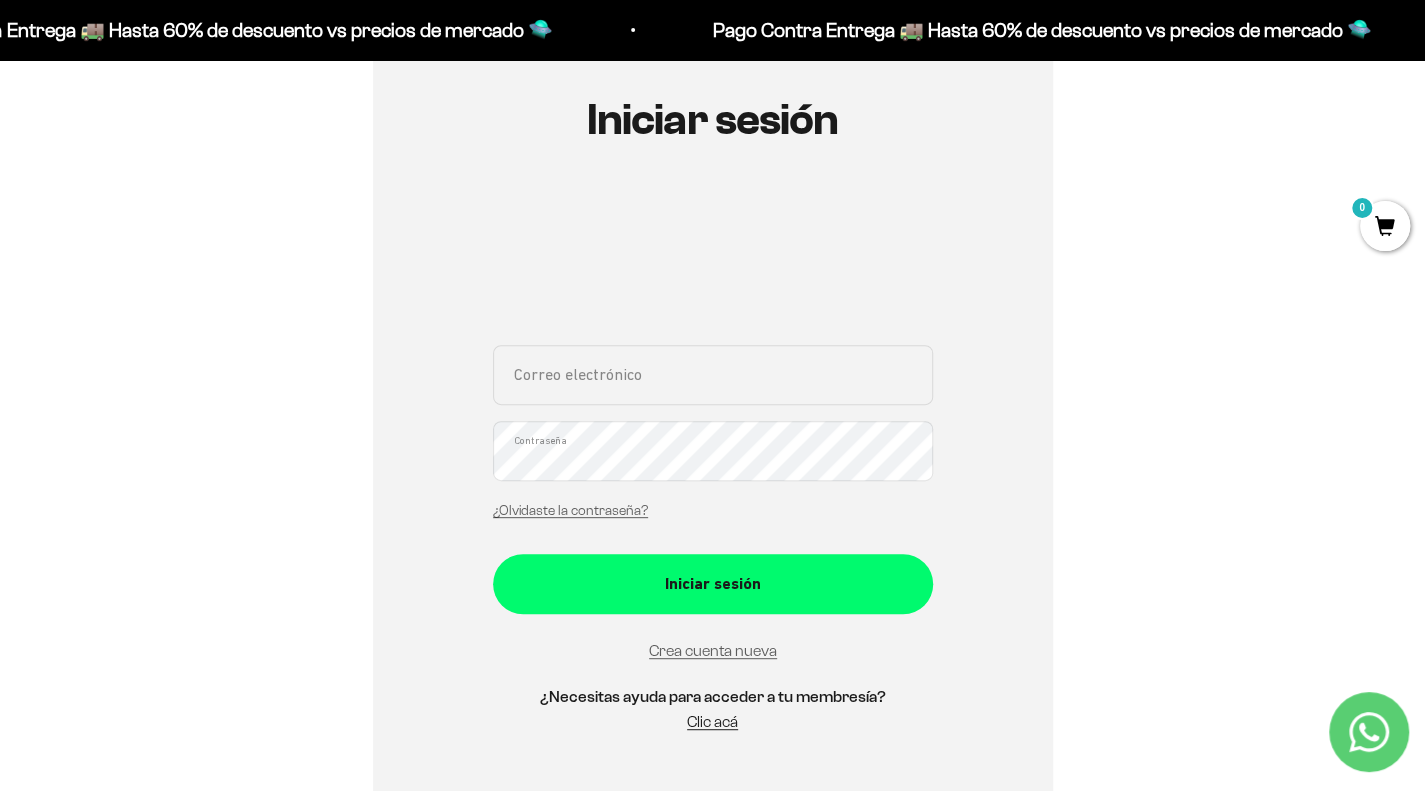 scroll, scrollTop: 210, scrollLeft: 0, axis: vertical 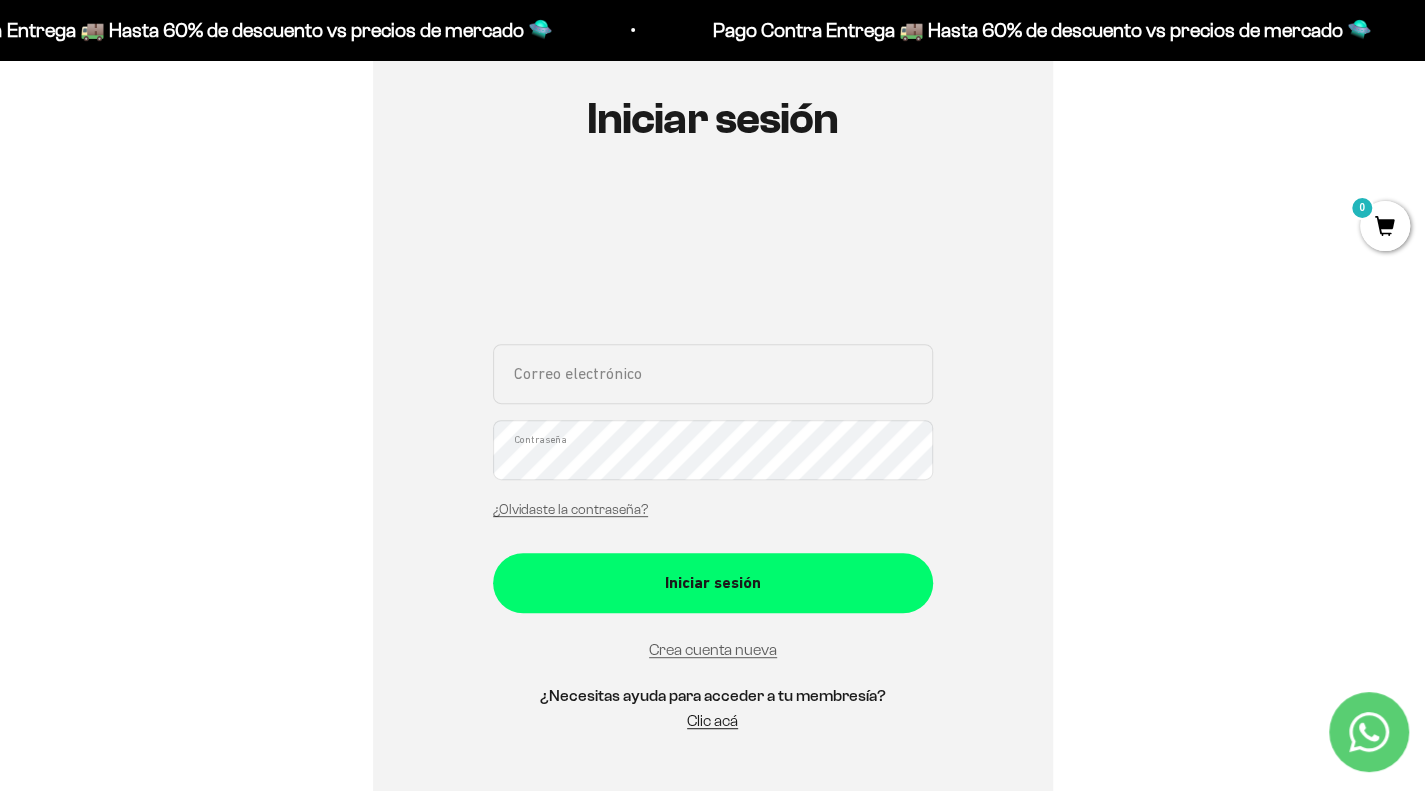 click on "Correo electrónico" at bounding box center [713, 374] 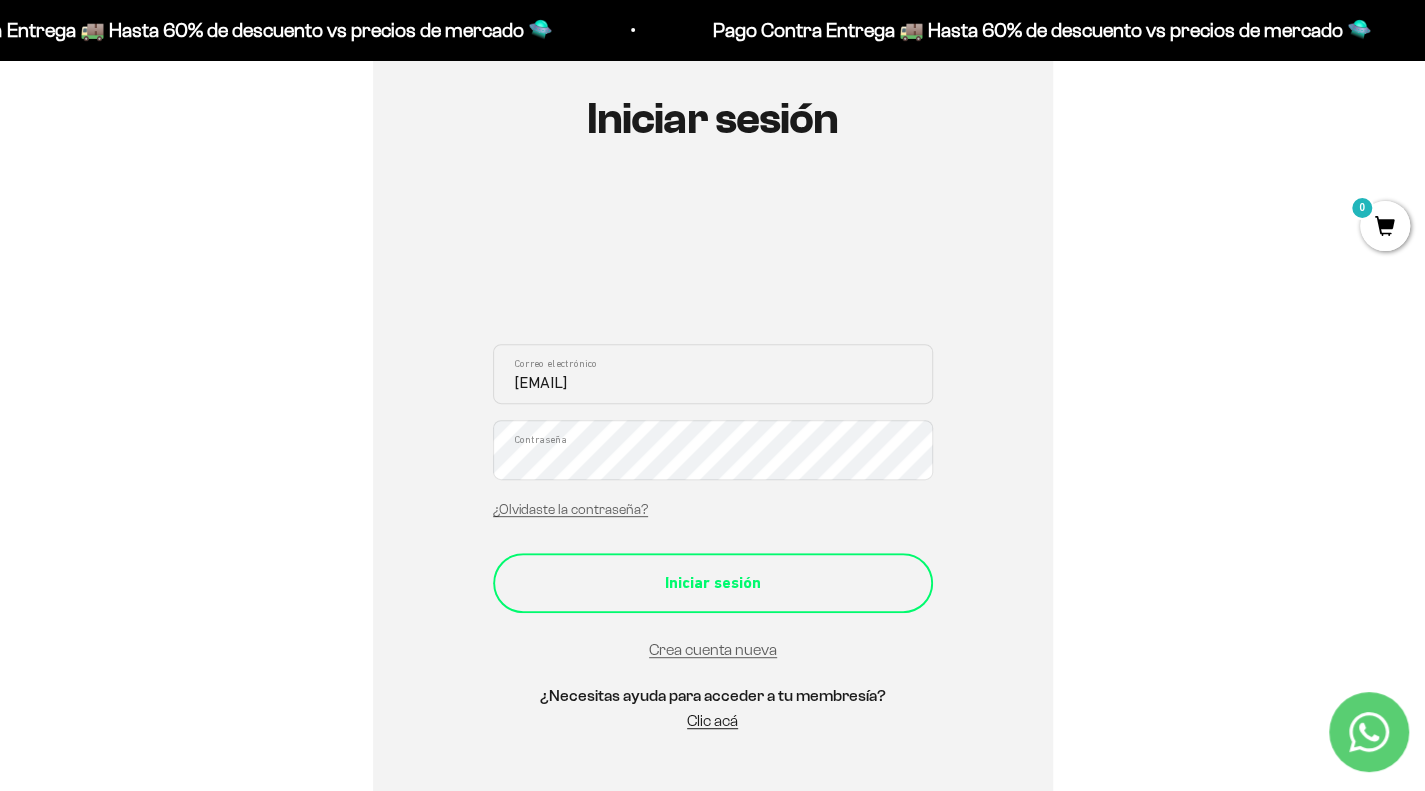 click on "Iniciar sesión" at bounding box center (713, 583) 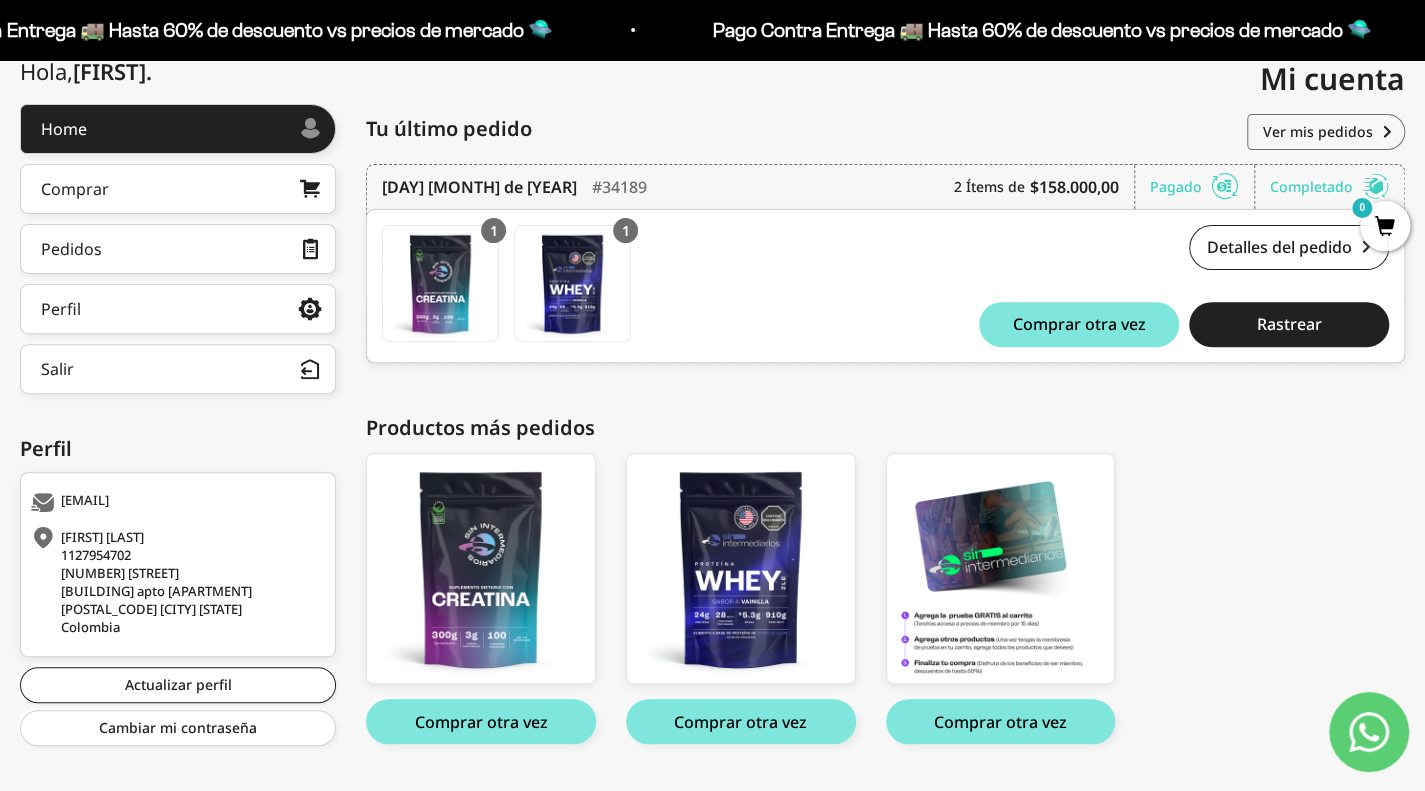 scroll, scrollTop: 0, scrollLeft: 0, axis: both 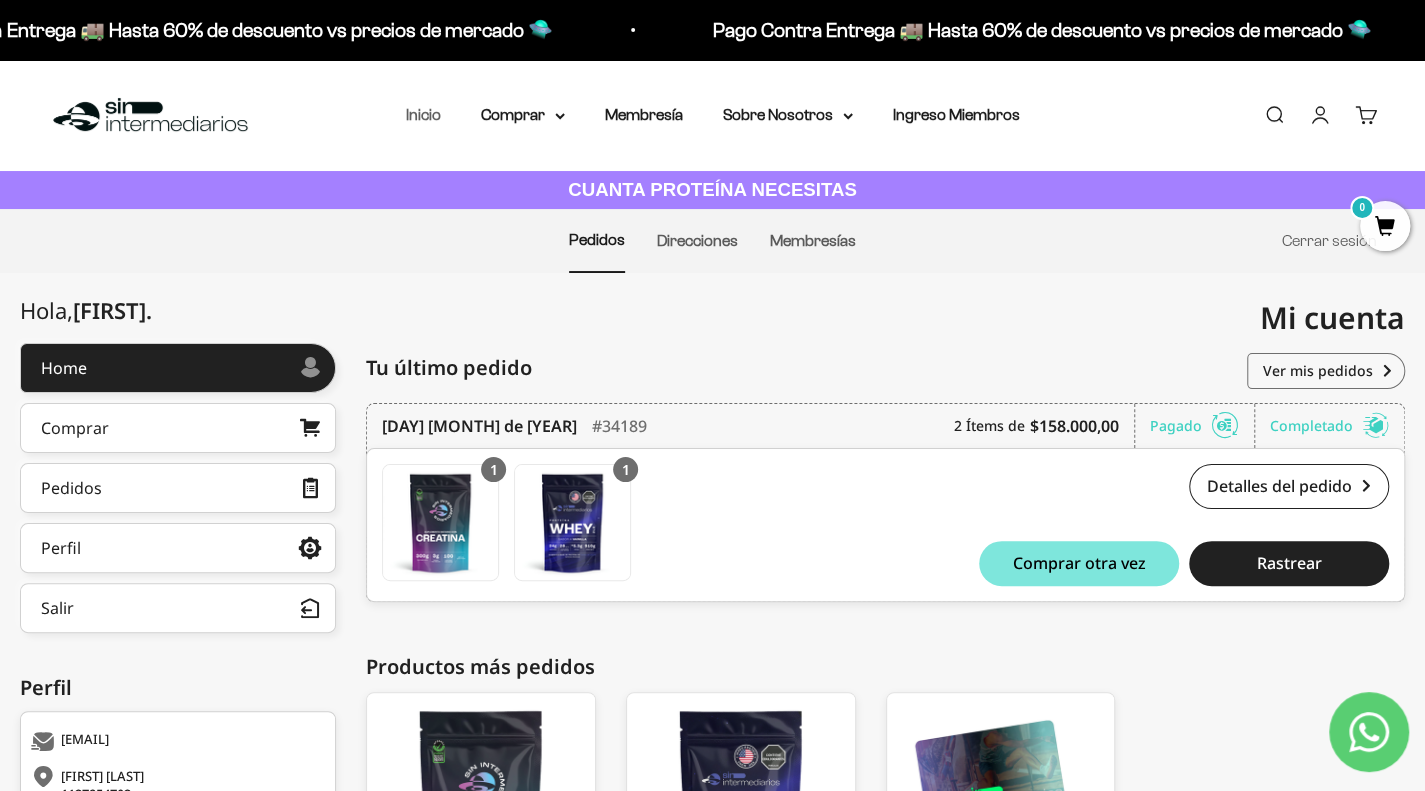 click on "Inicio" at bounding box center [423, 114] 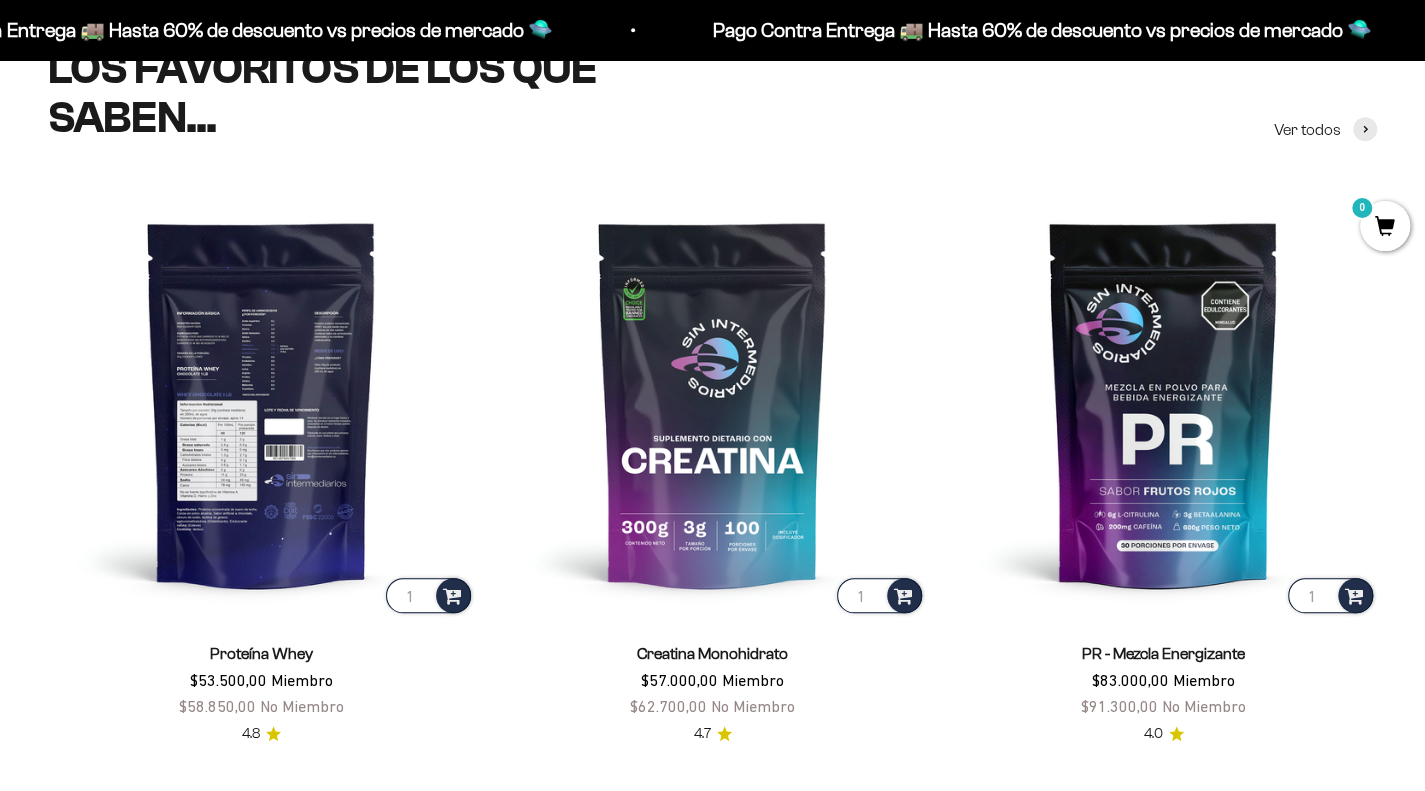 scroll, scrollTop: 927, scrollLeft: 0, axis: vertical 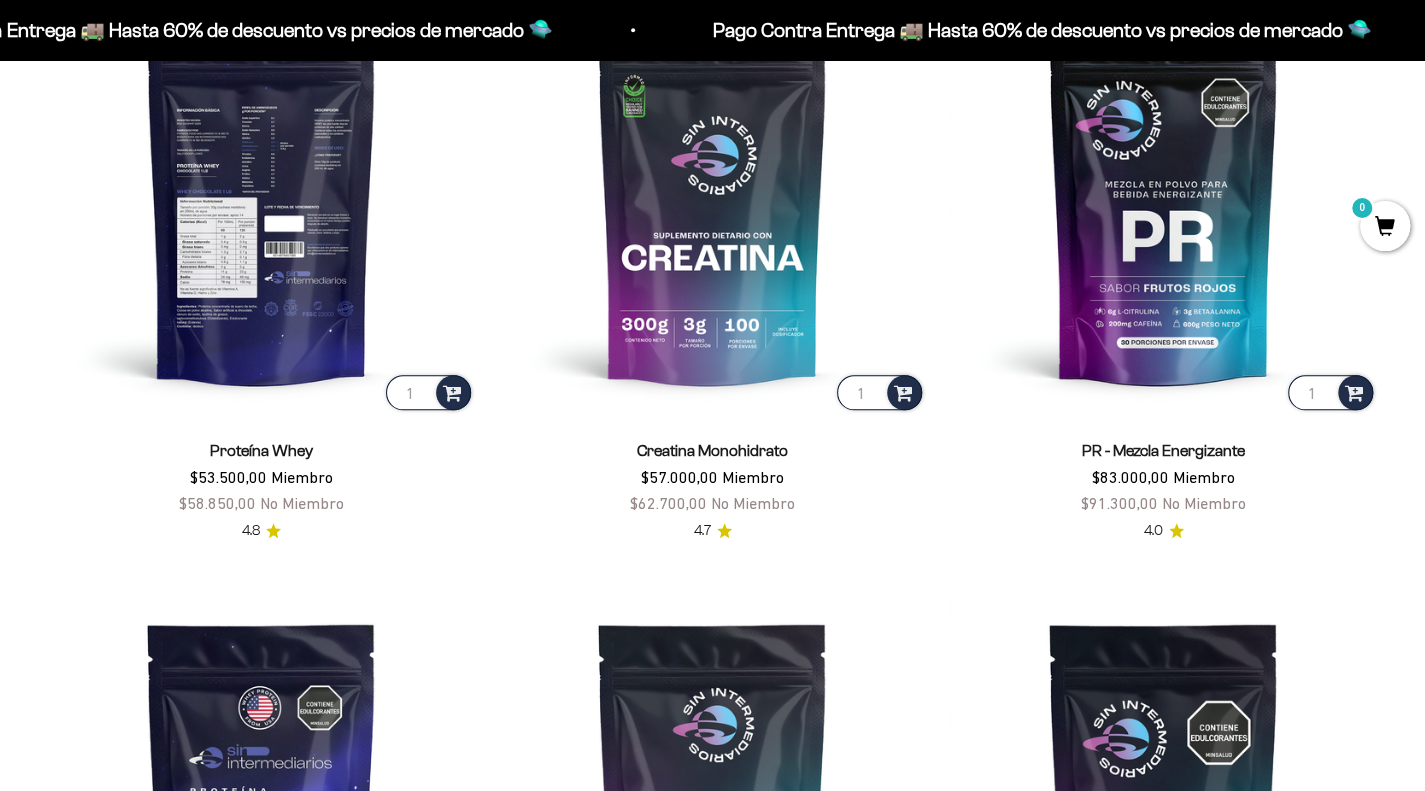 click at bounding box center [261, 200] 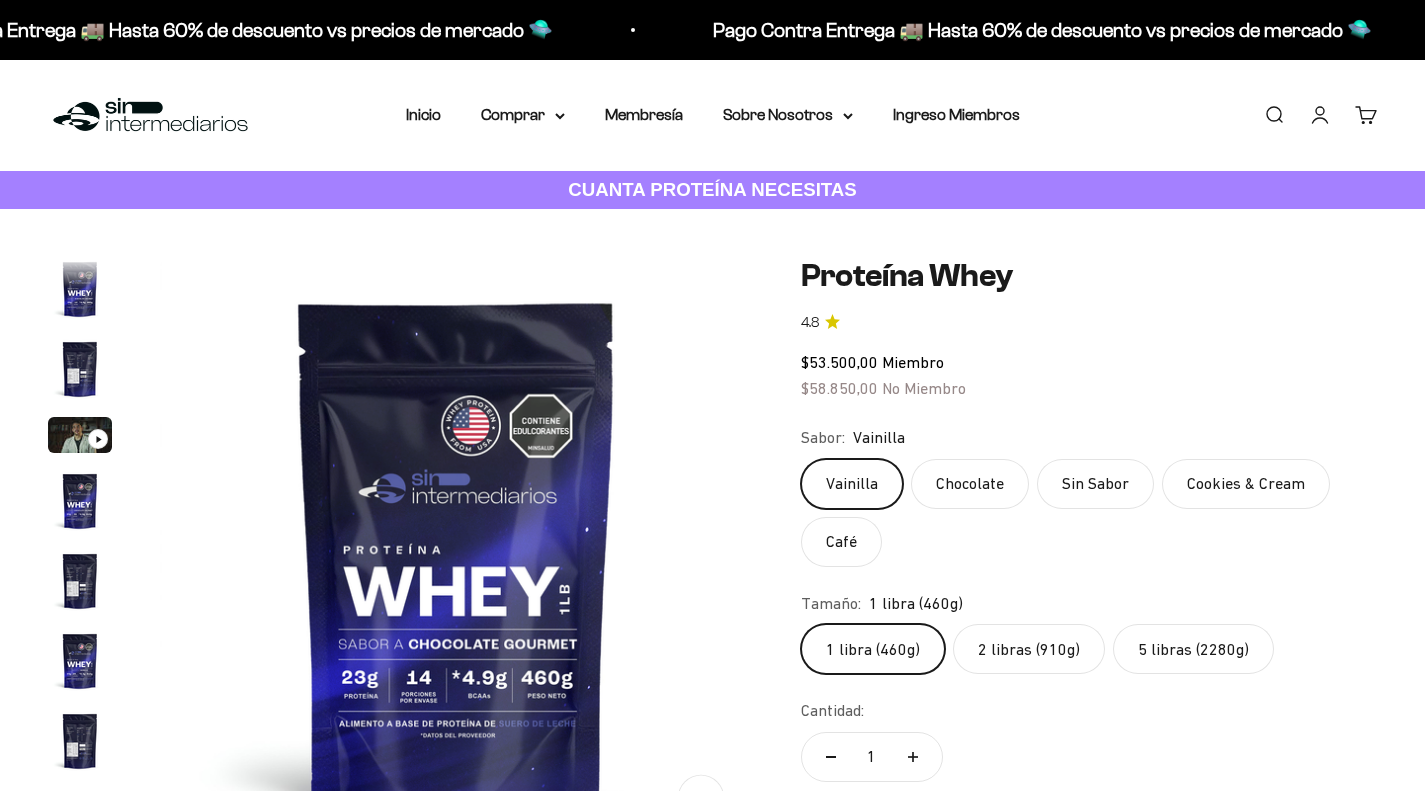 scroll, scrollTop: 106, scrollLeft: 0, axis: vertical 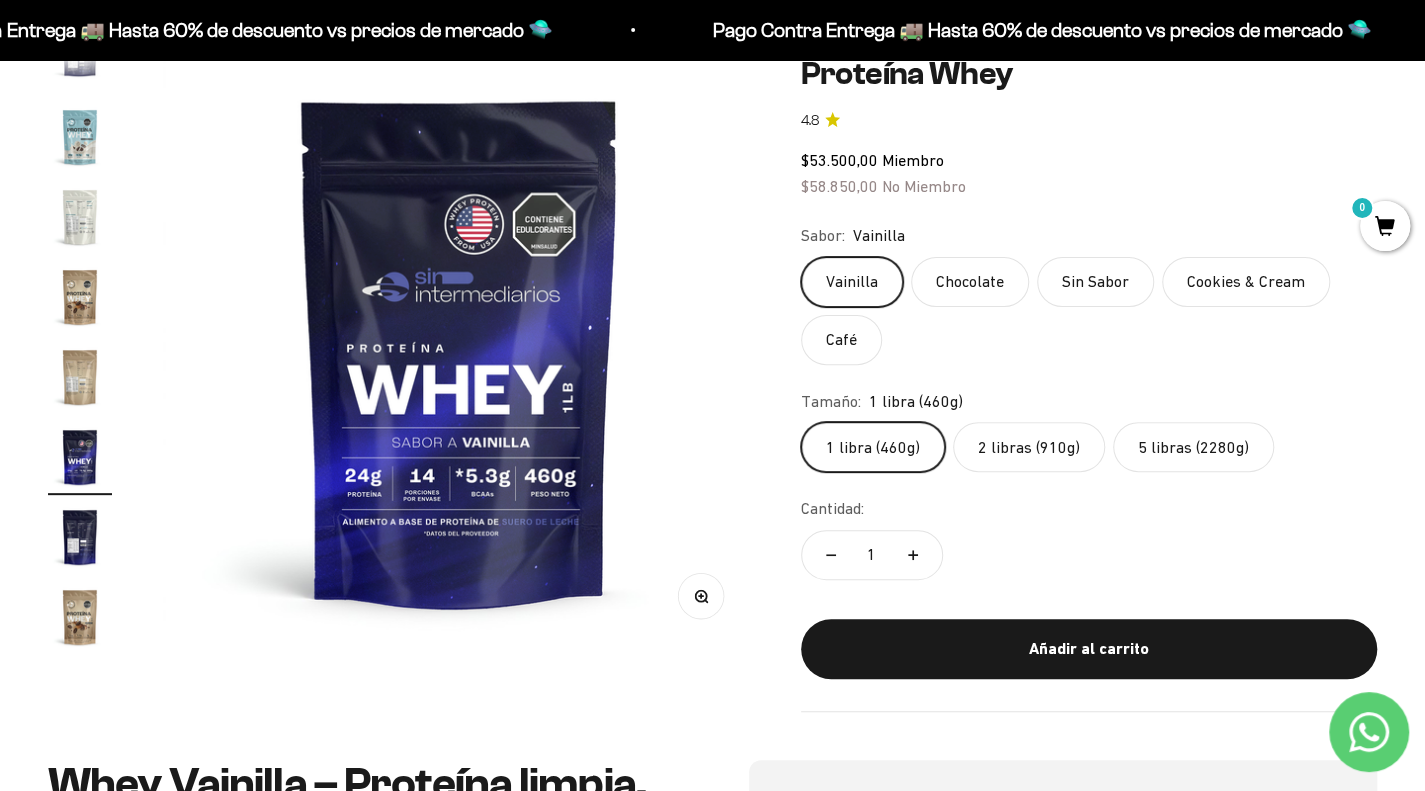 click on "2 libras (910g)" 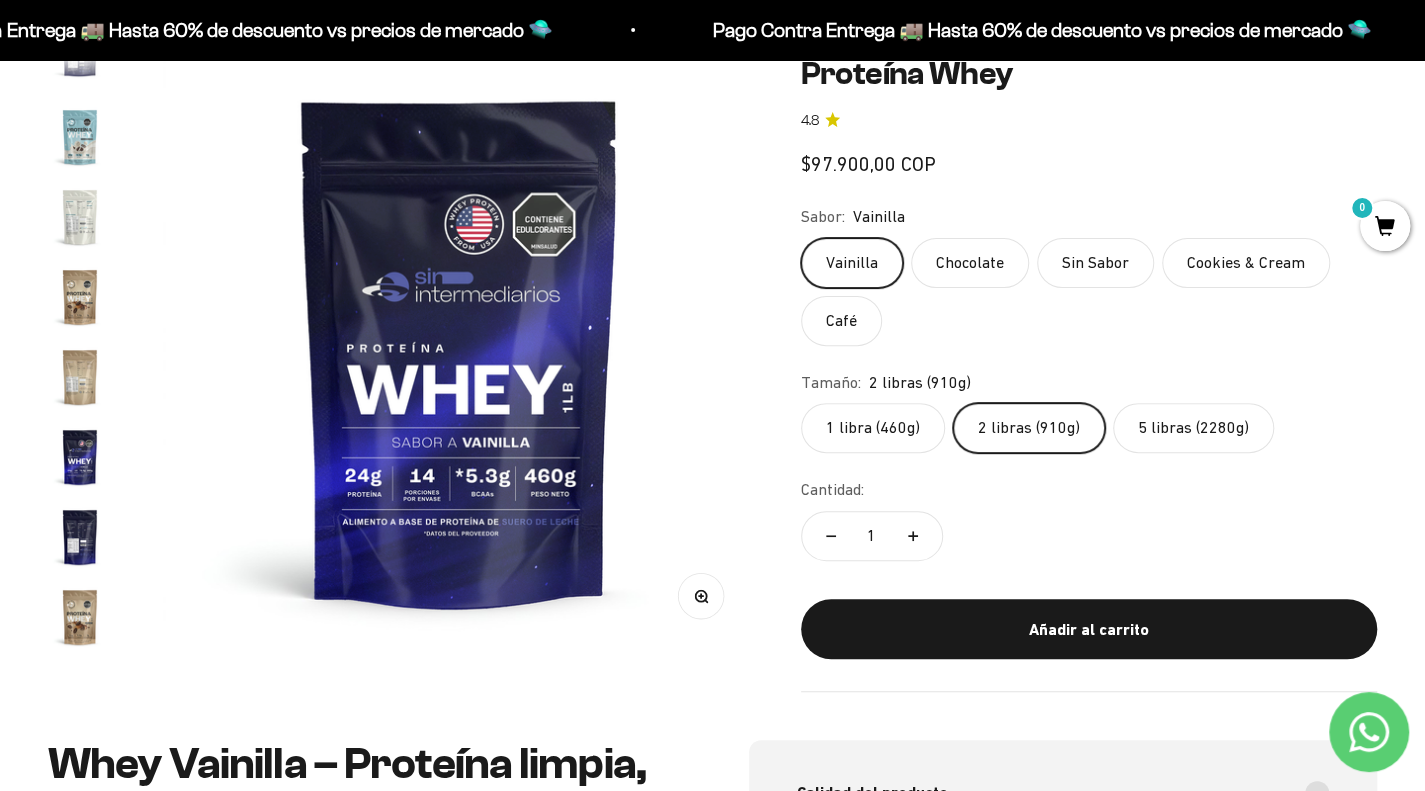 scroll, scrollTop: 0, scrollLeft: 3082, axis: horizontal 